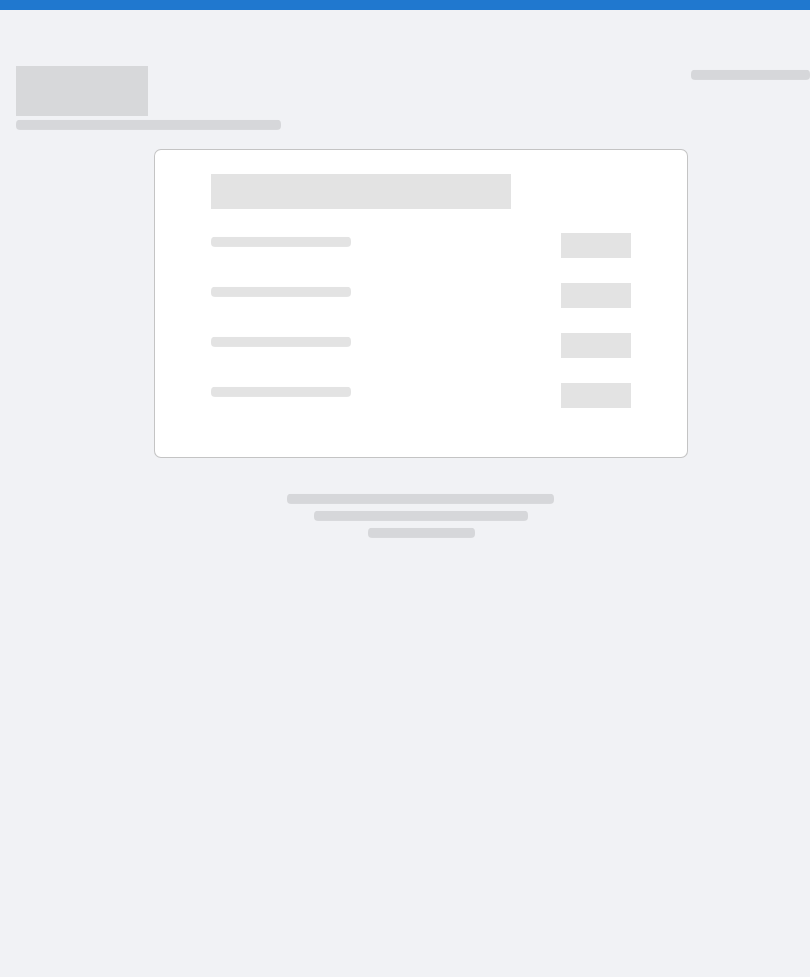 scroll, scrollTop: 0, scrollLeft: 0, axis: both 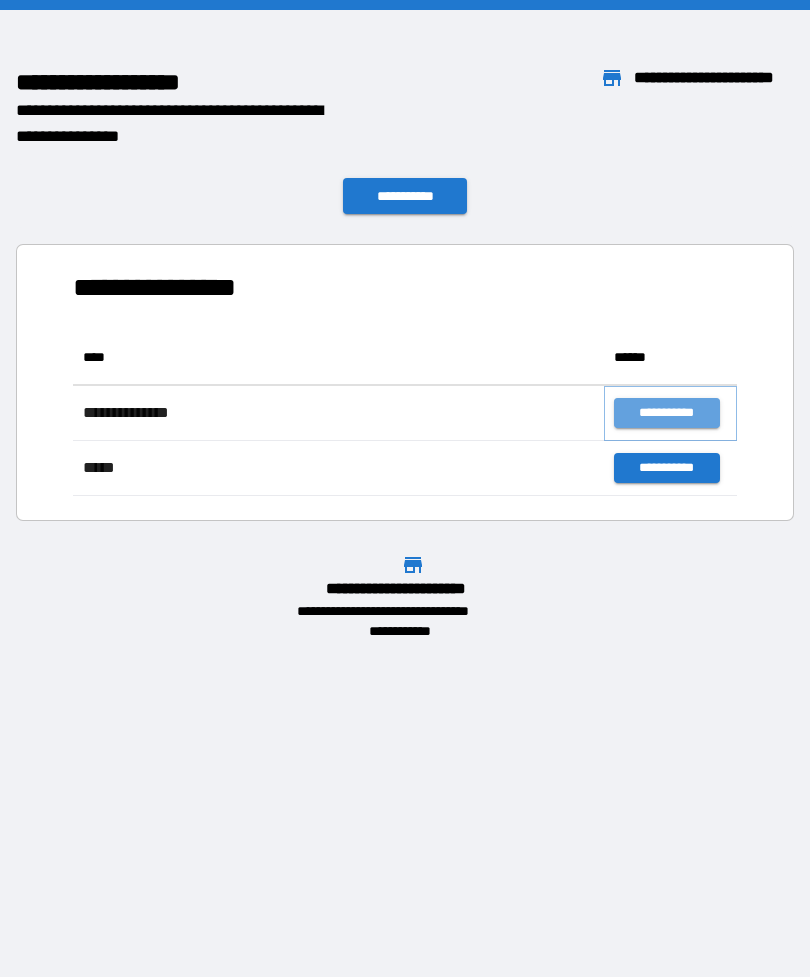 click on "**********" at bounding box center [666, 413] 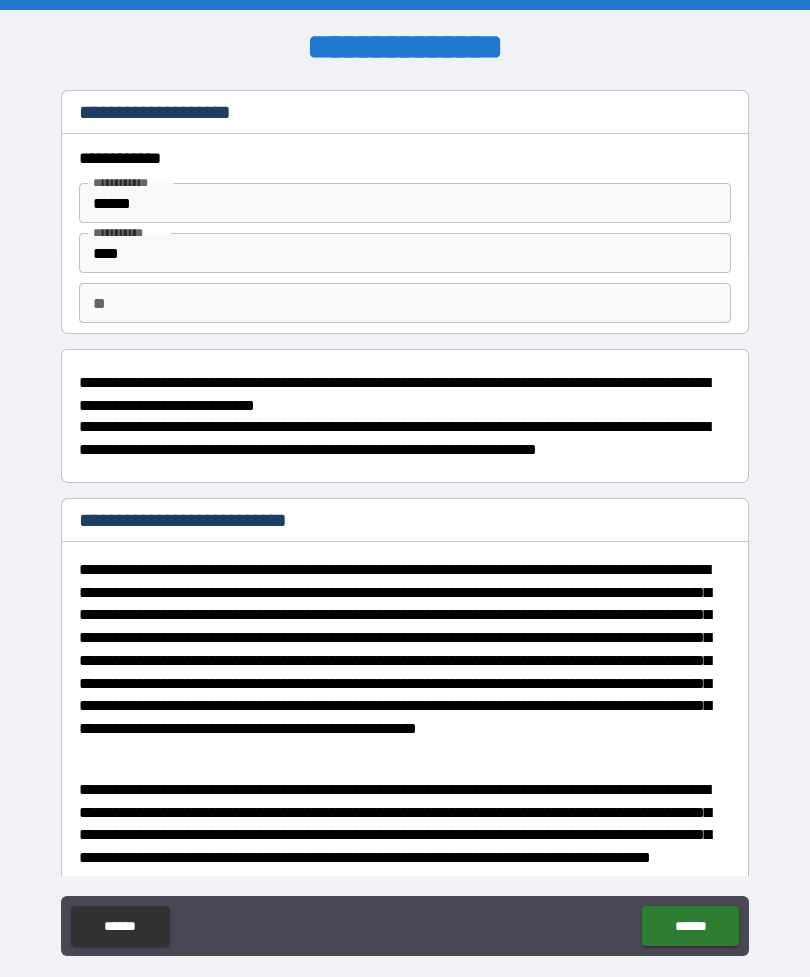 click on "**" at bounding box center [405, 303] 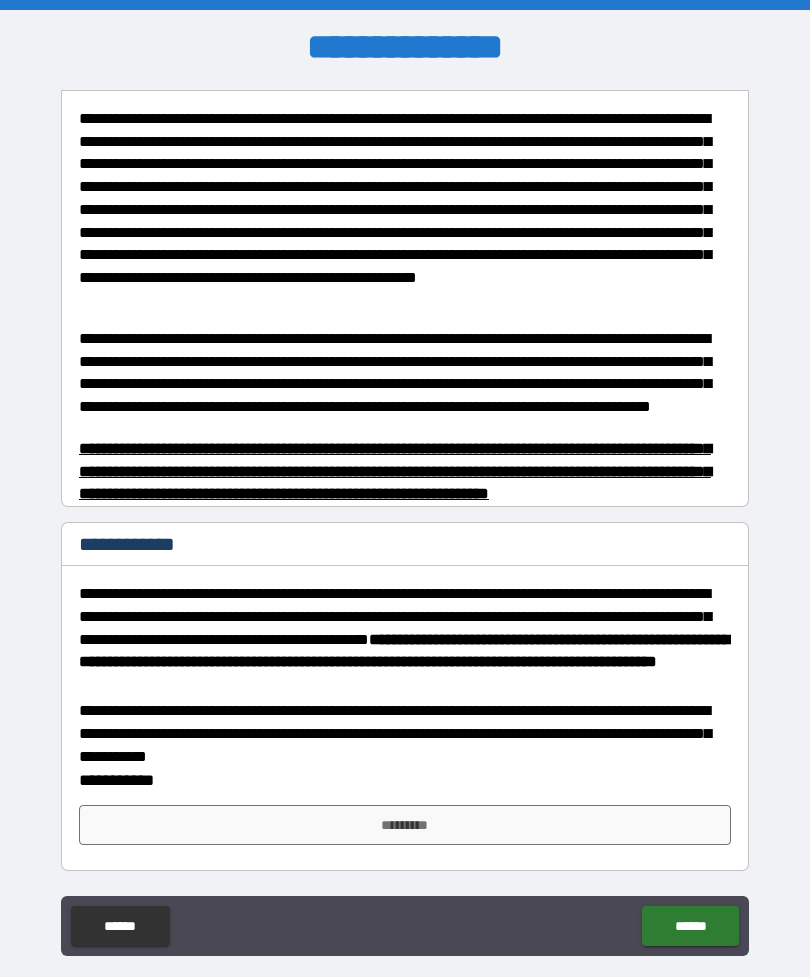 scroll, scrollTop: 471, scrollLeft: 0, axis: vertical 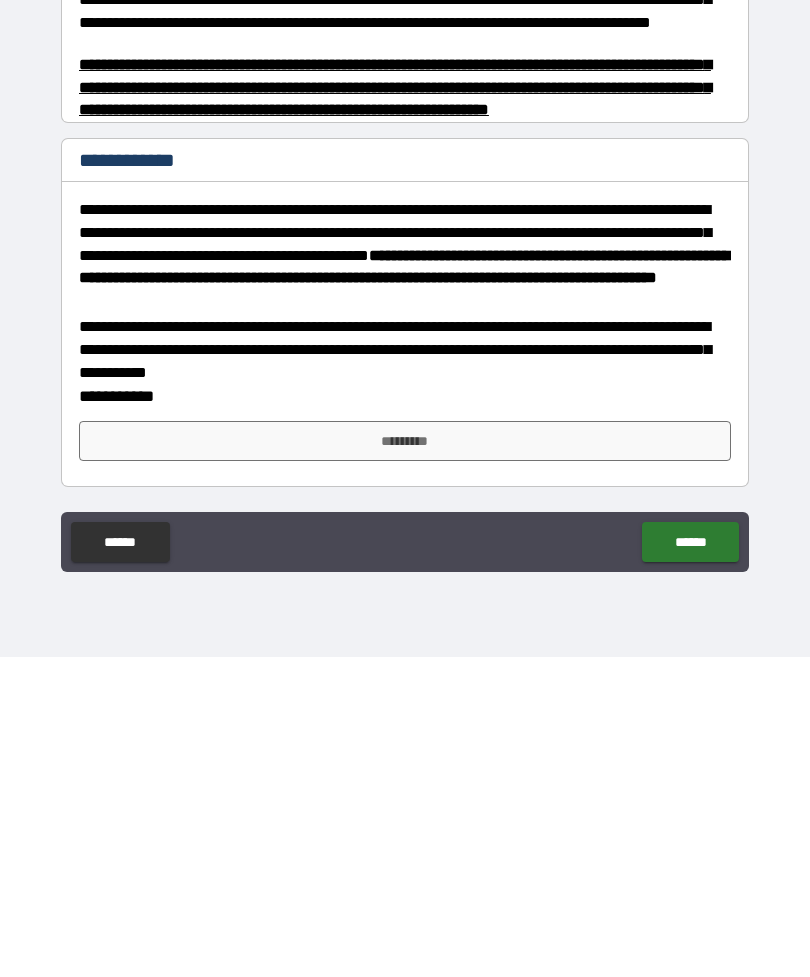 type on "*" 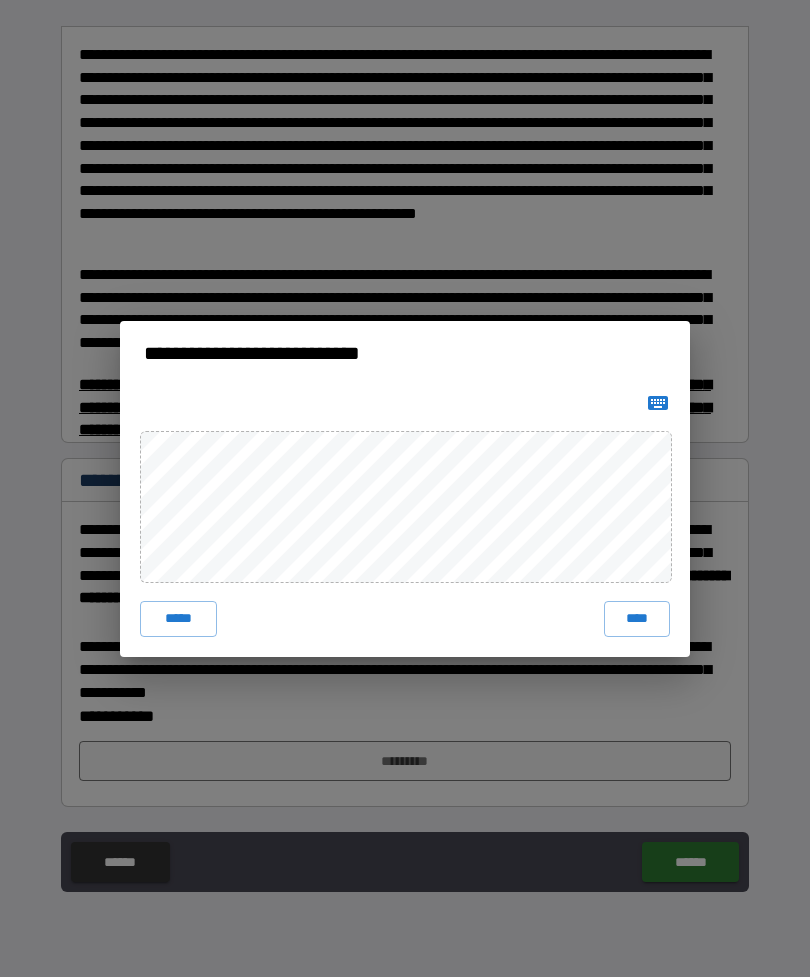 click on "****" at bounding box center (637, 619) 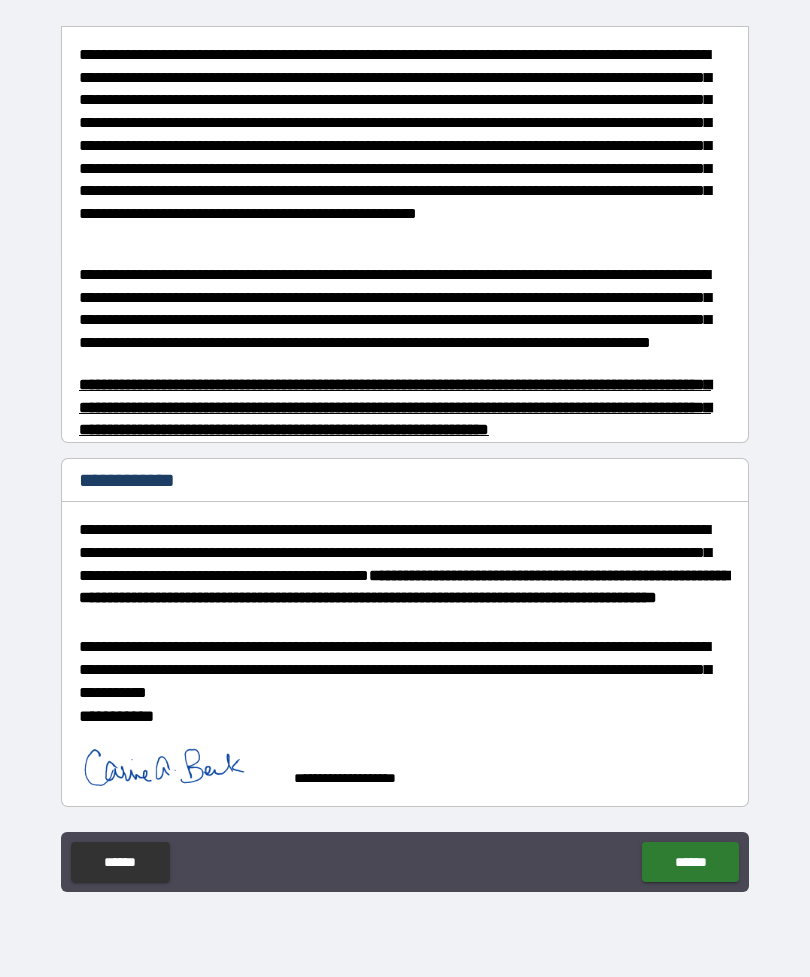 scroll, scrollTop: 461, scrollLeft: 0, axis: vertical 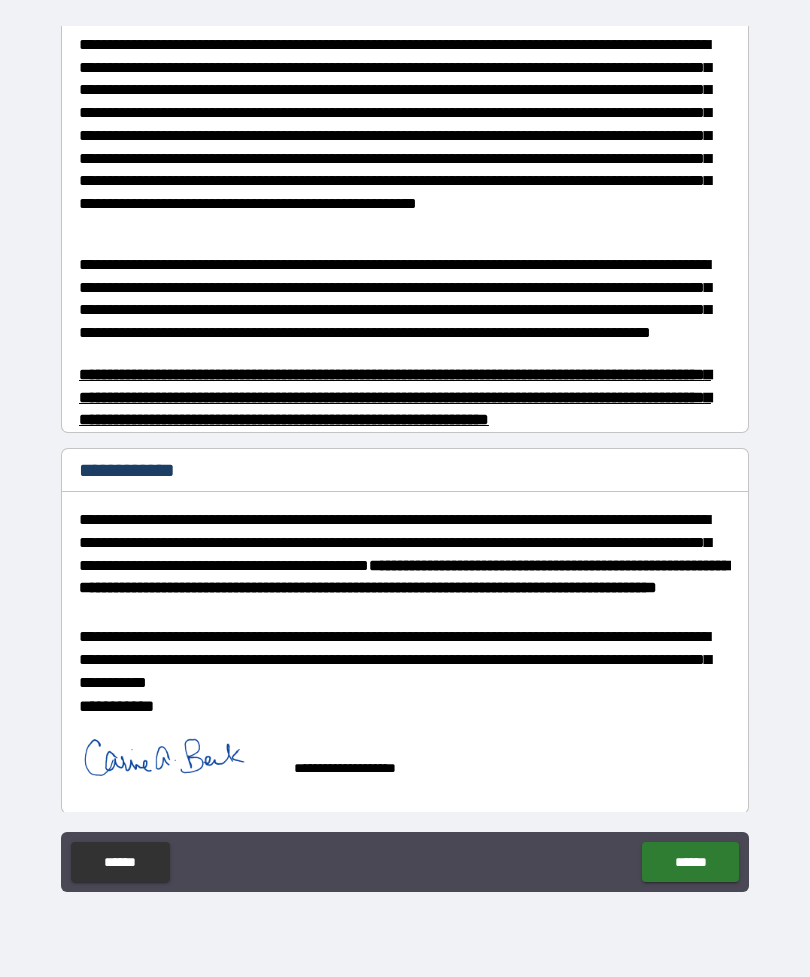 click on "******" at bounding box center (690, 862) 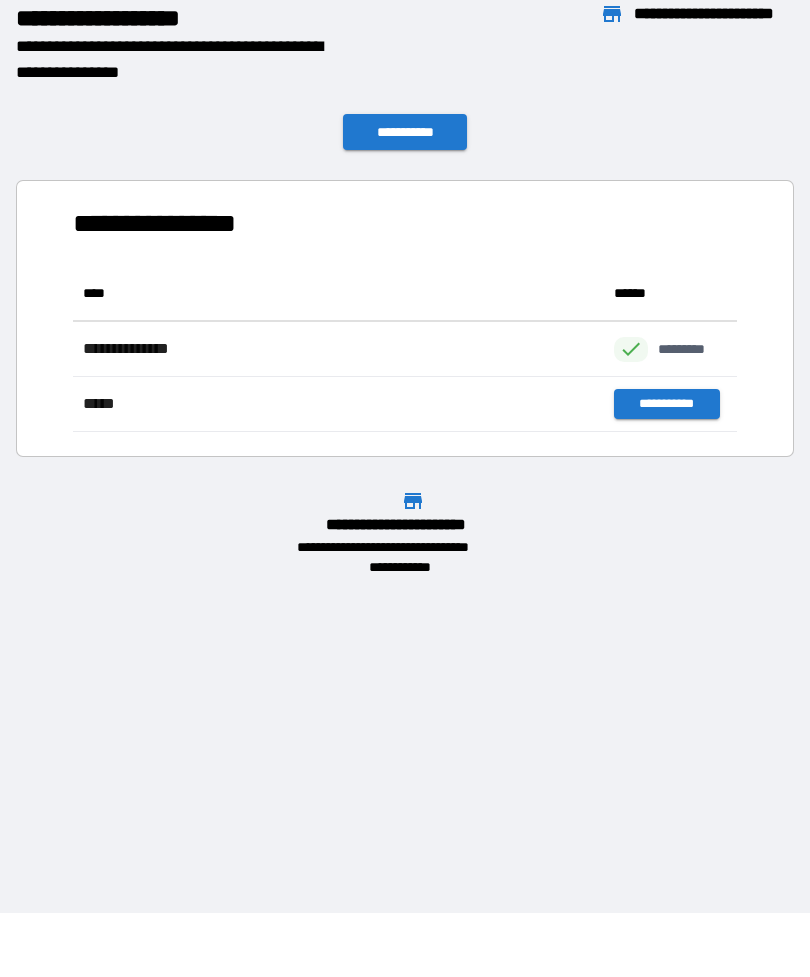 scroll, scrollTop: 1, scrollLeft: 1, axis: both 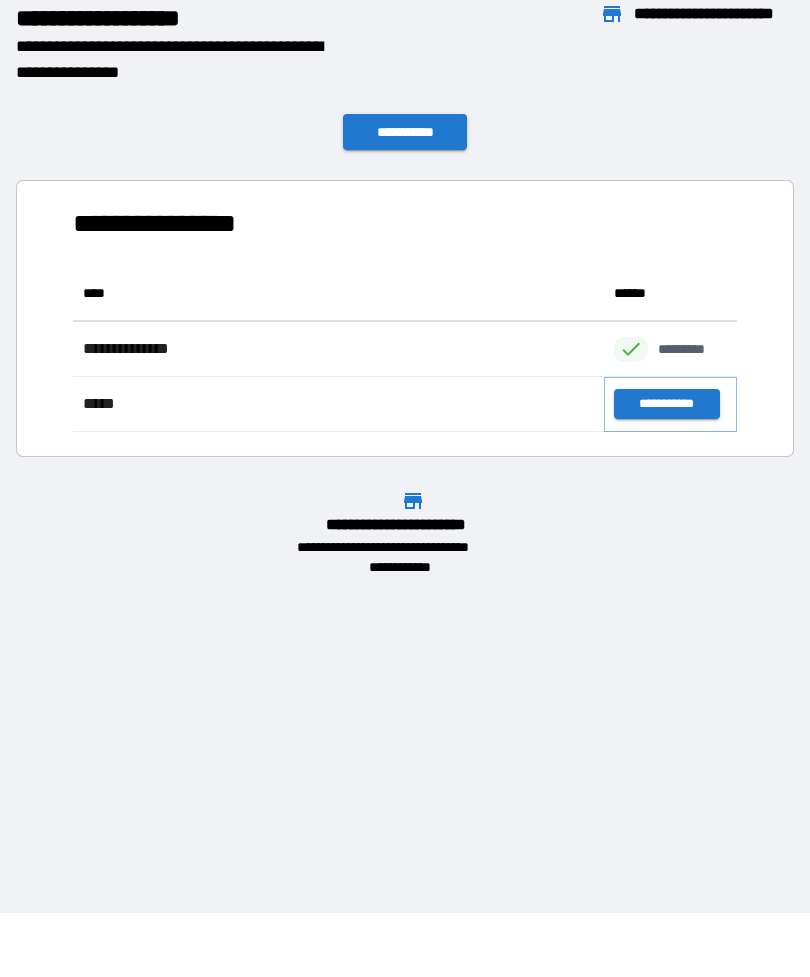 click on "**********" at bounding box center (666, 404) 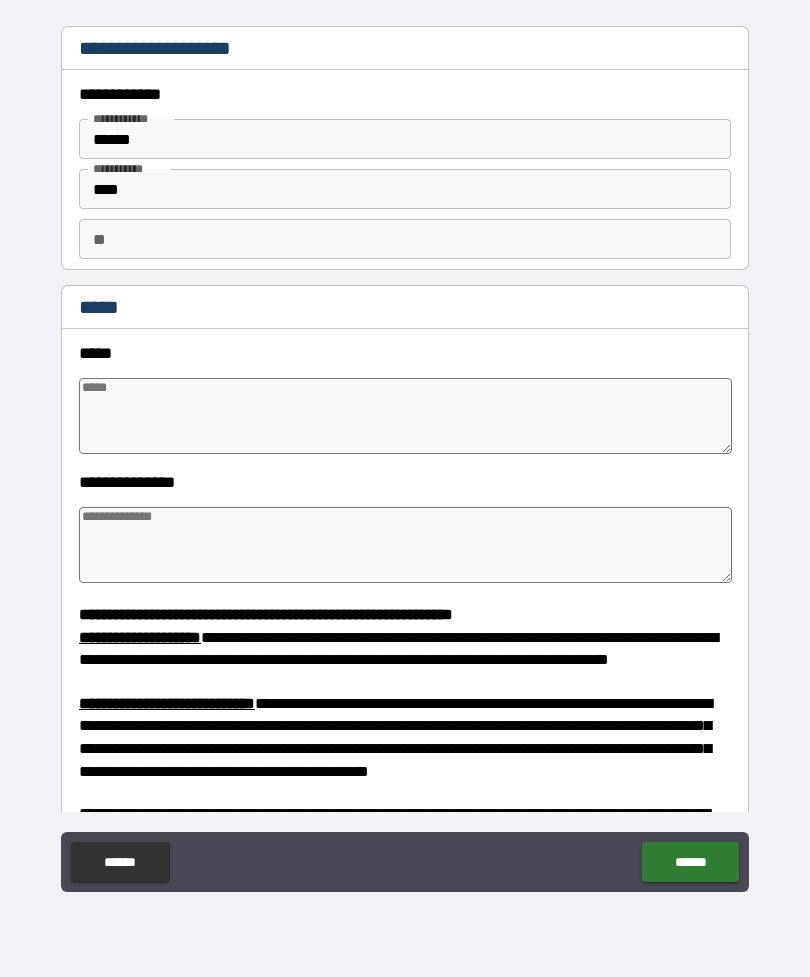 type on "*" 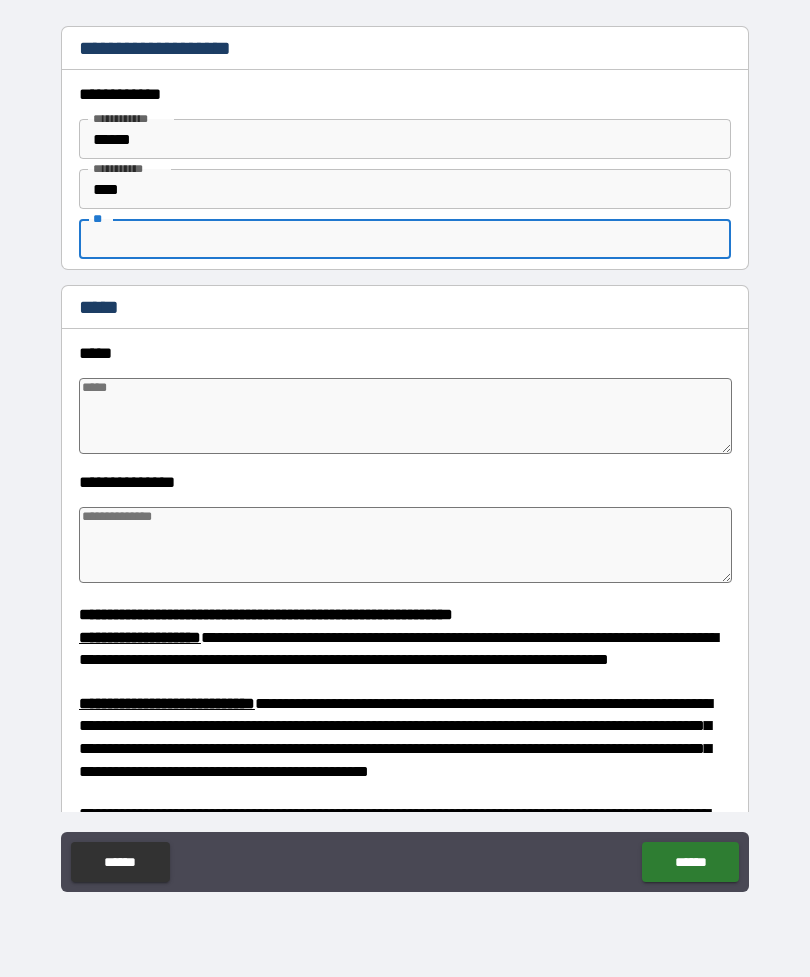 type on "*" 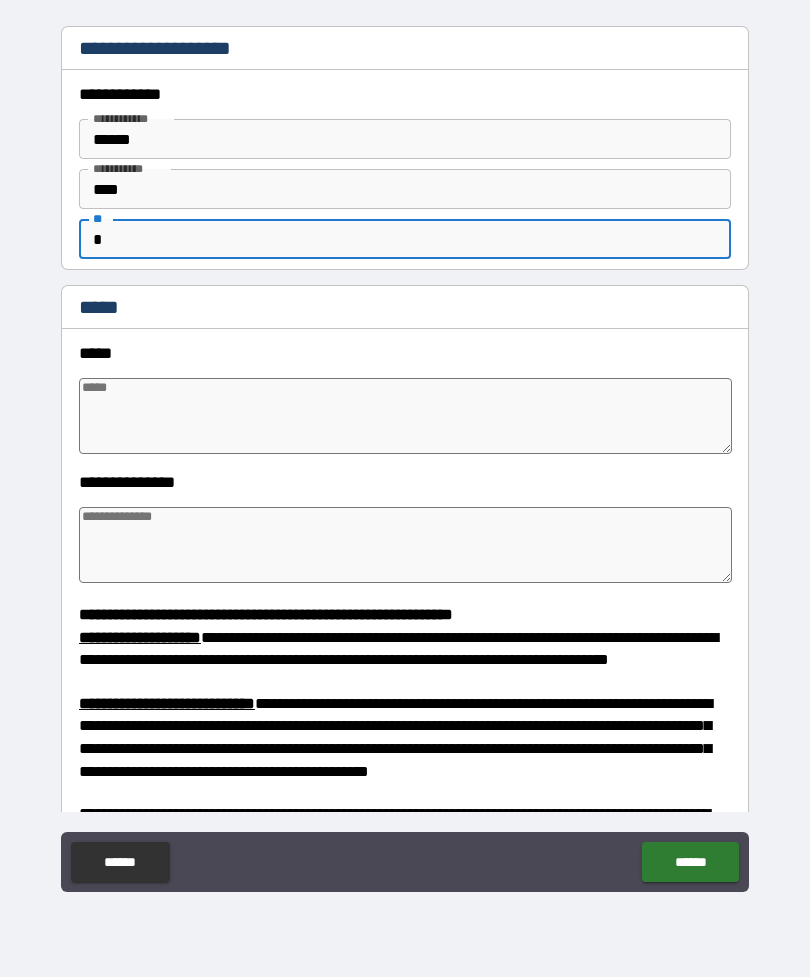 type on "*" 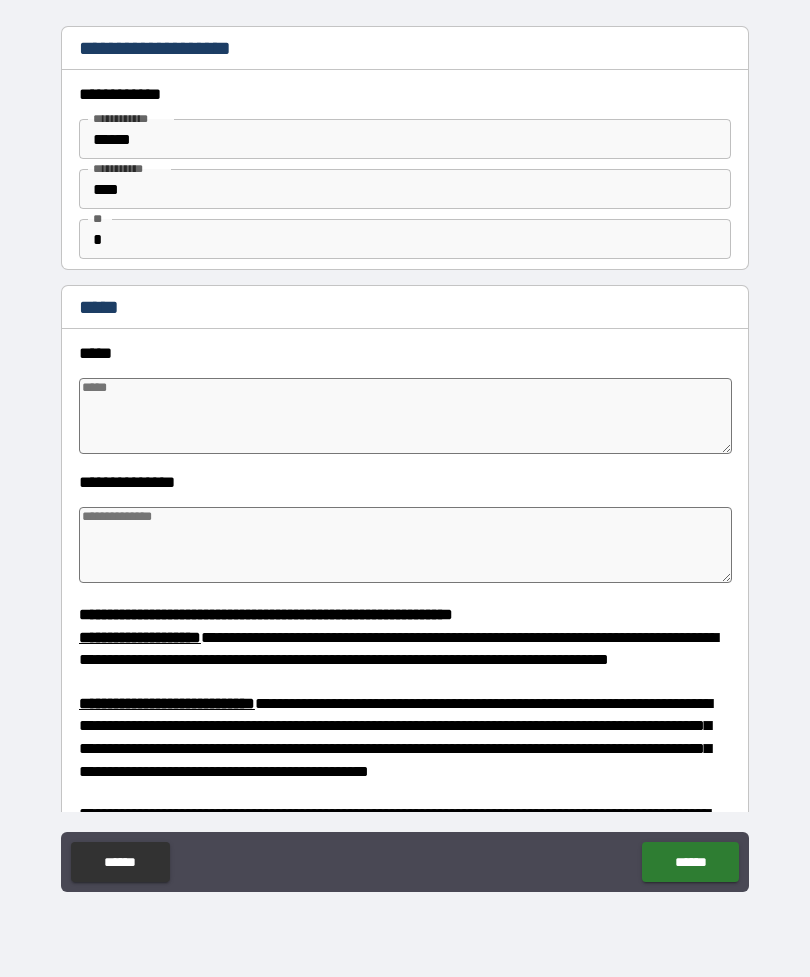type on "*" 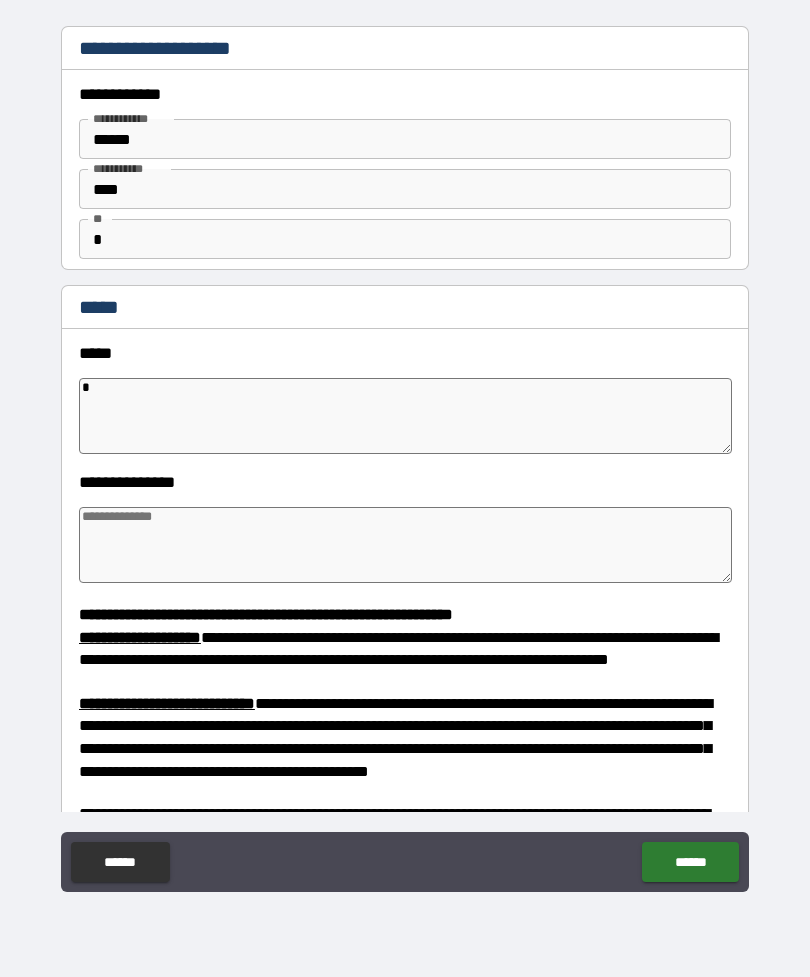type on "*" 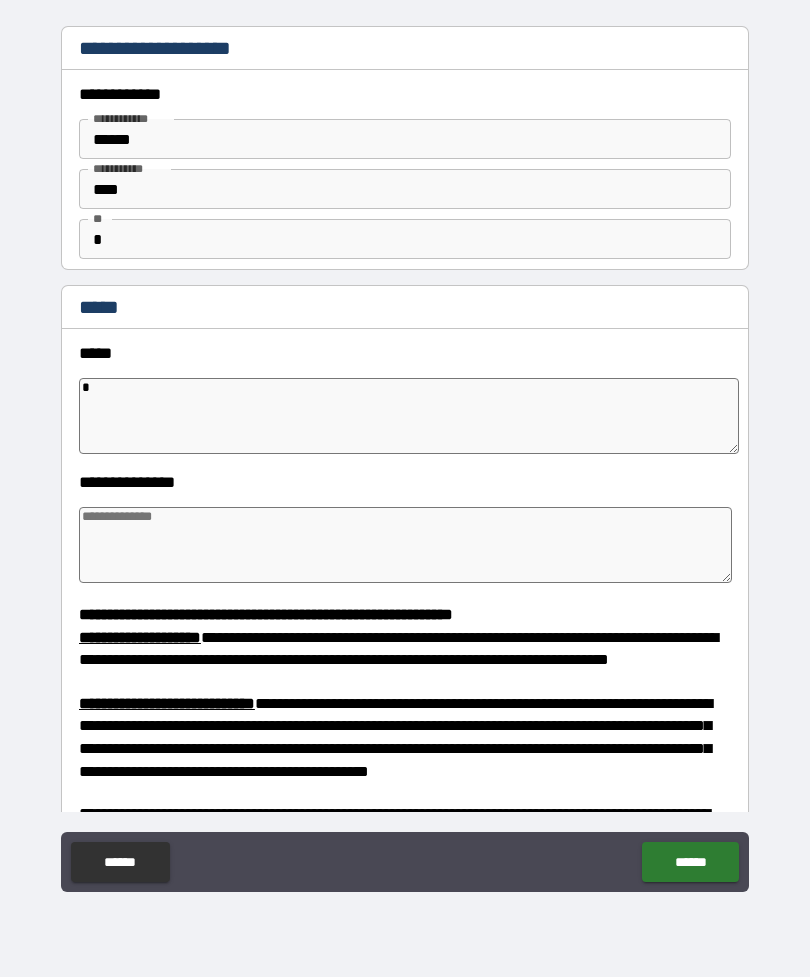 type on "**" 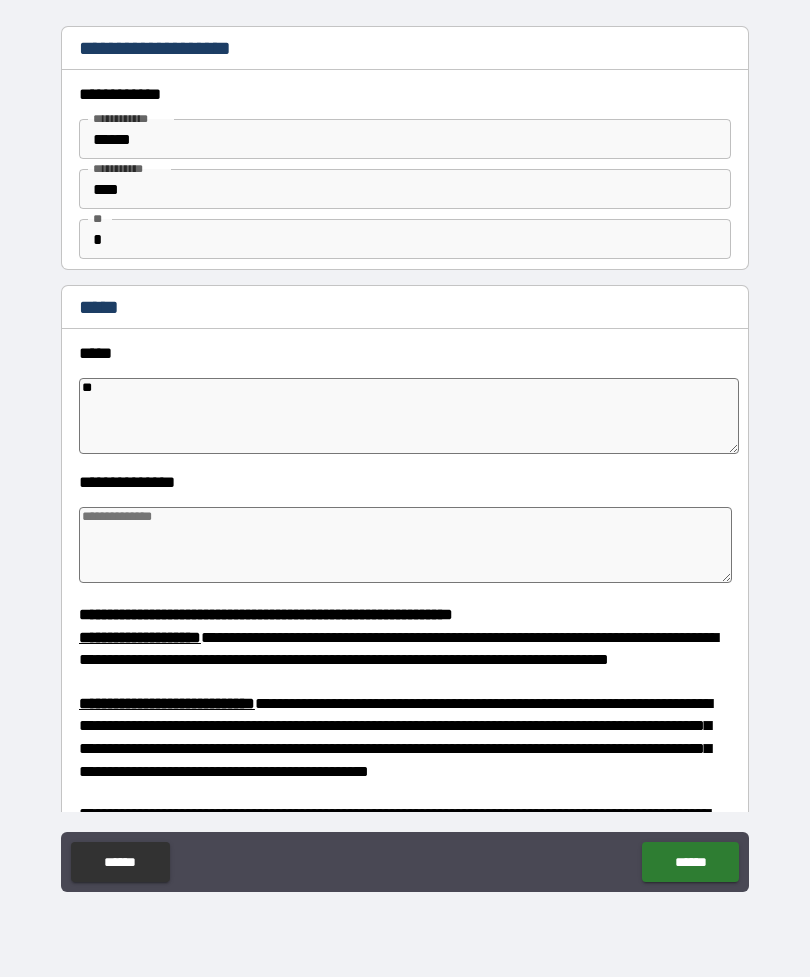 type on "*" 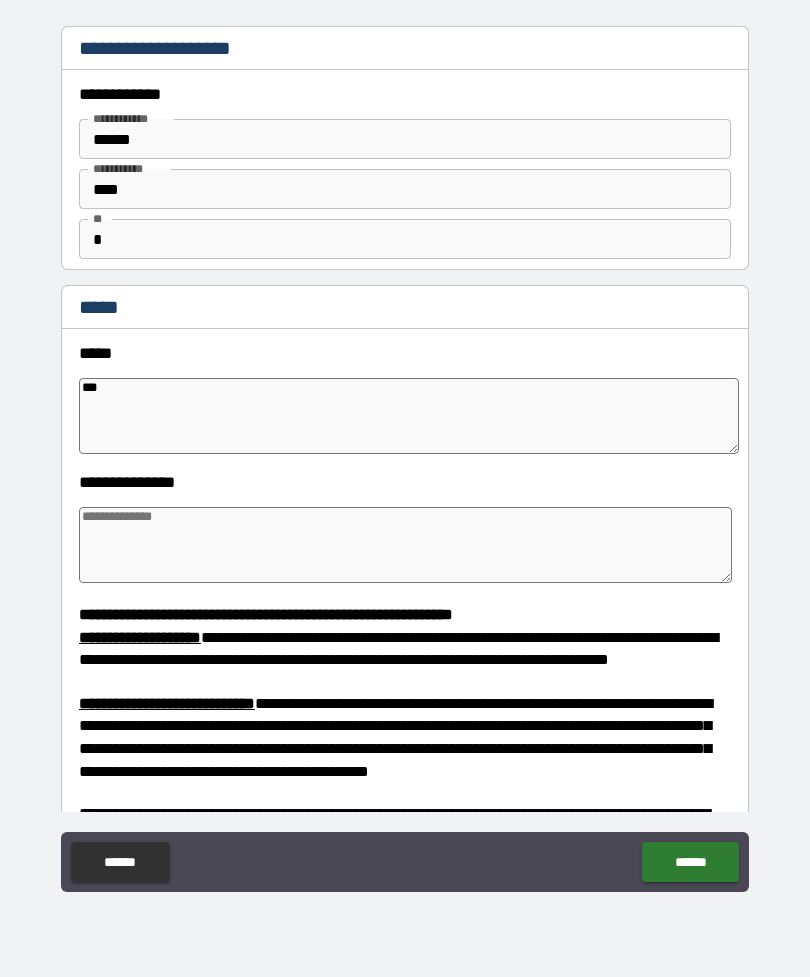 type on "****" 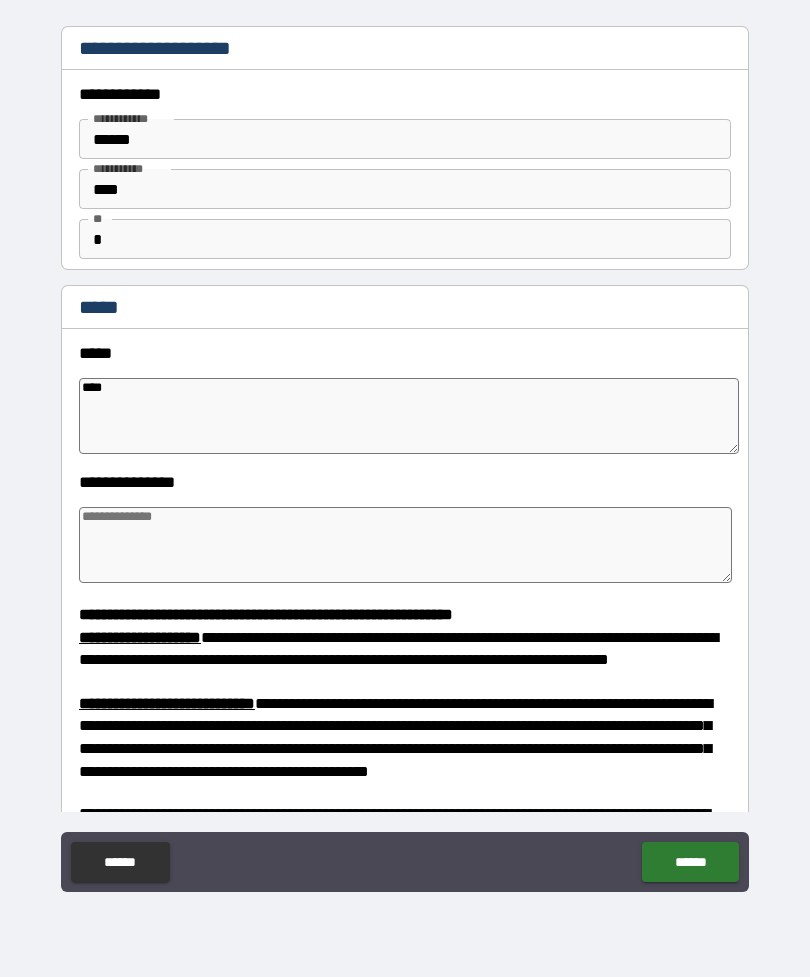 type on "*" 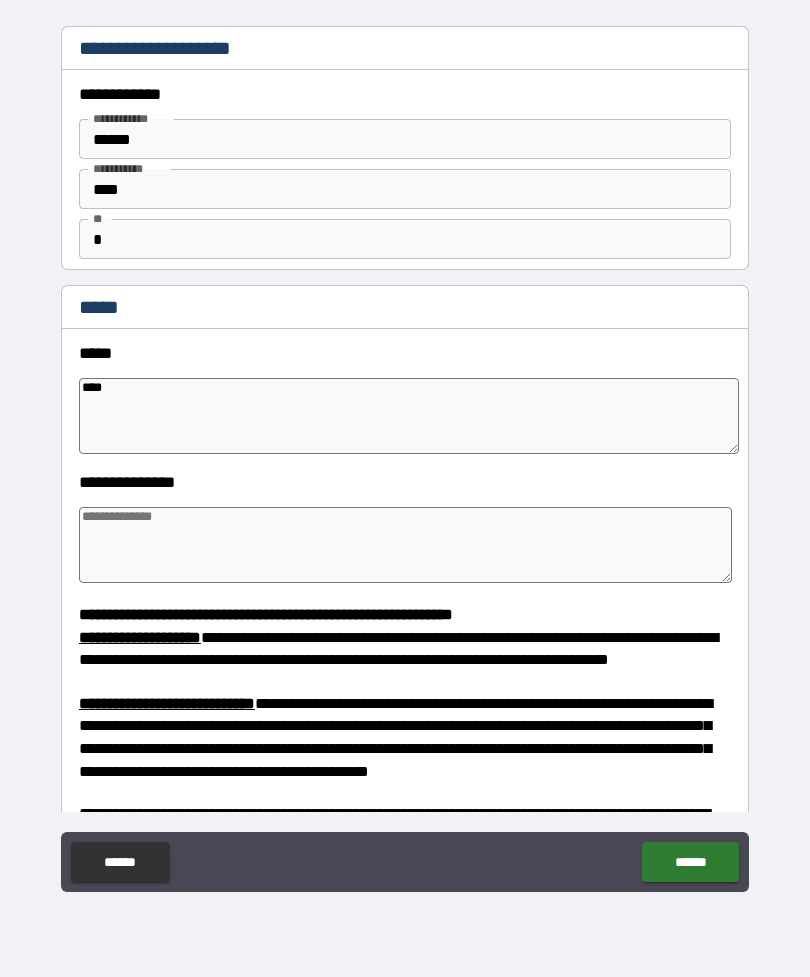 type on "*****" 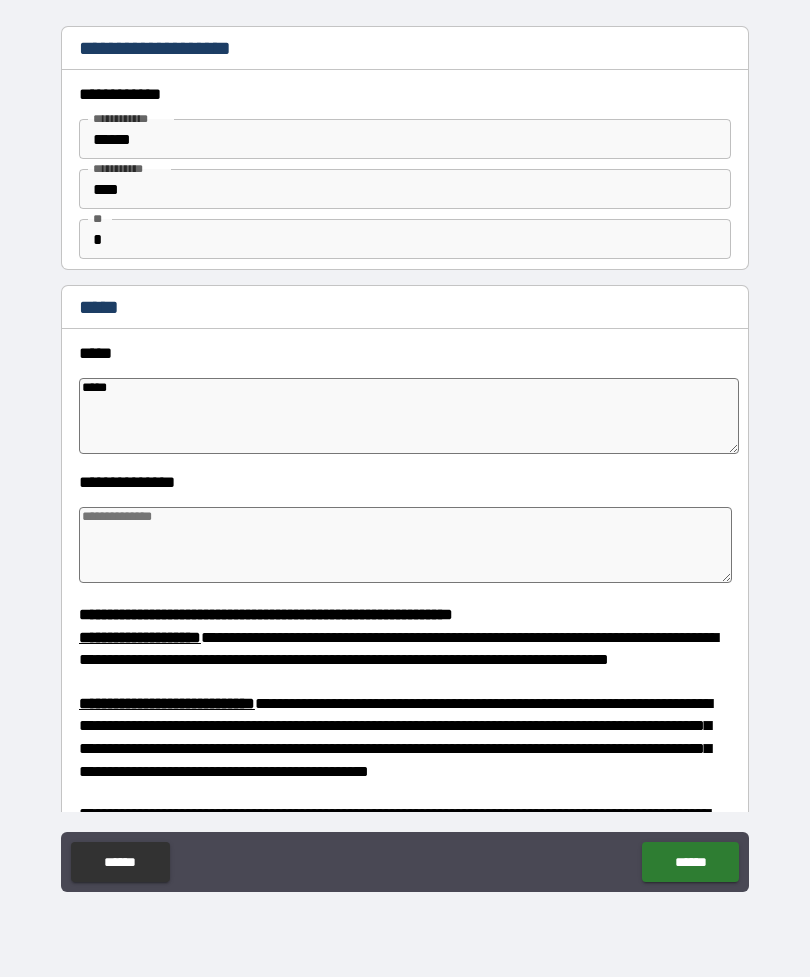 type on "*" 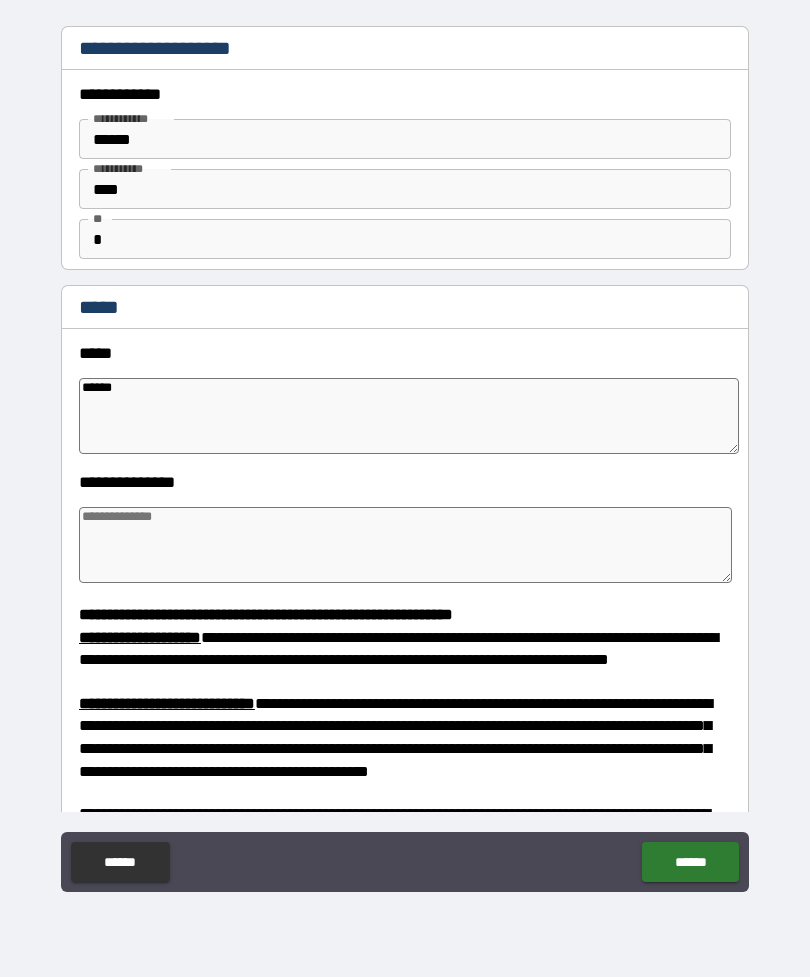 type on "*" 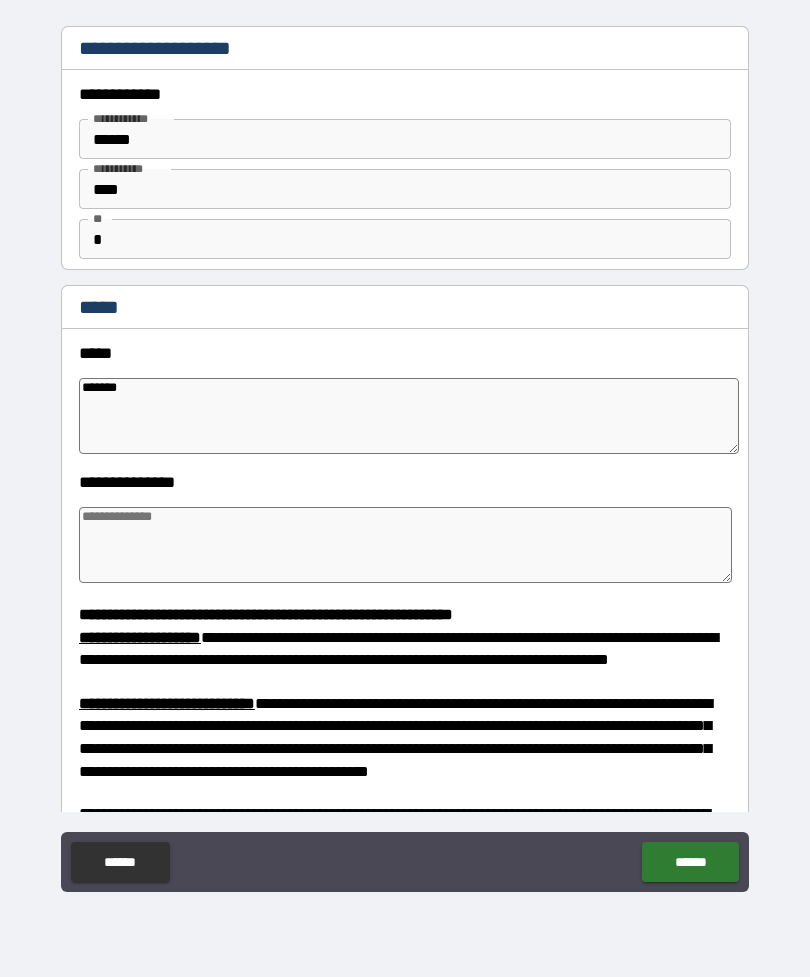type on "*" 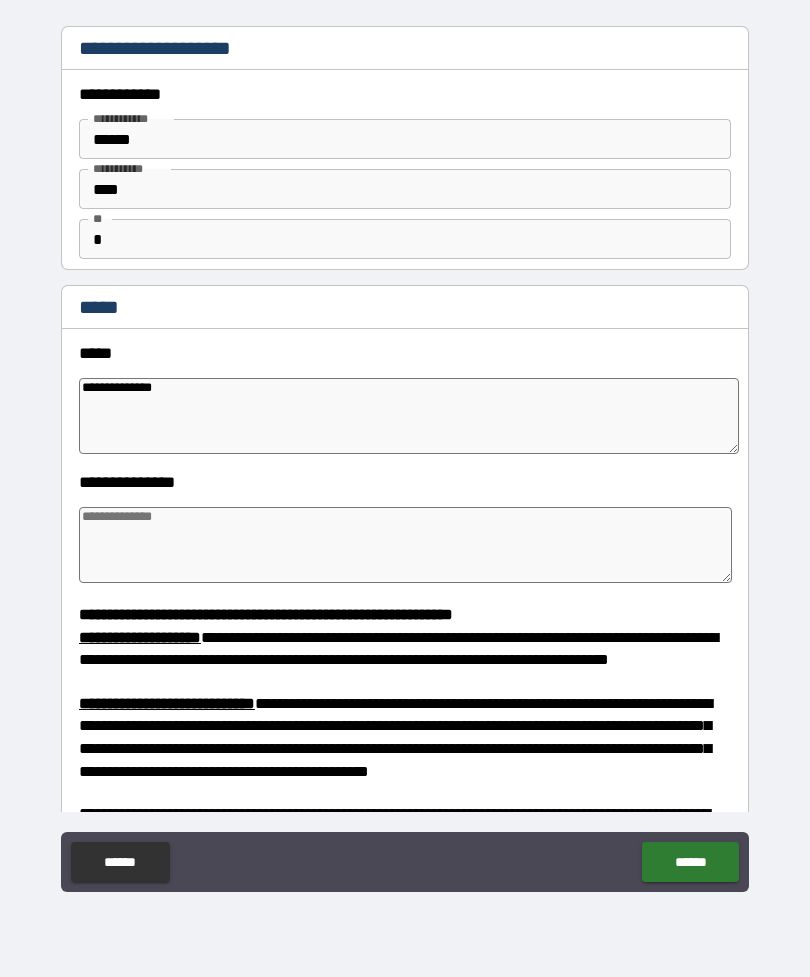 click at bounding box center [405, 545] 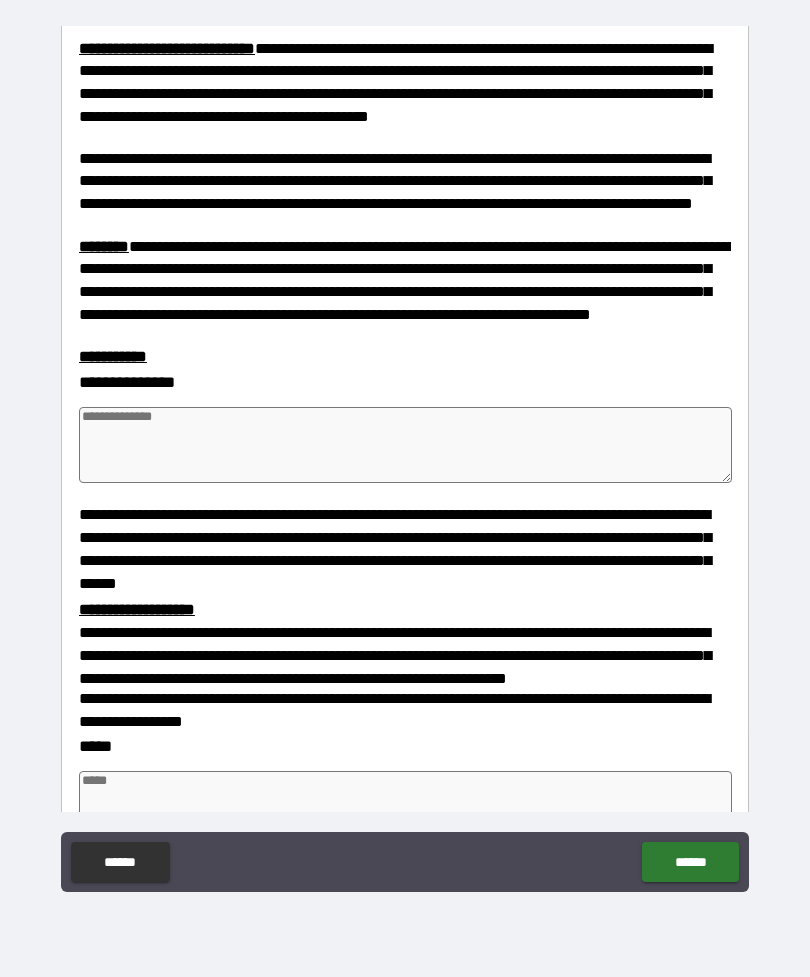 scroll, scrollTop: 671, scrollLeft: 0, axis: vertical 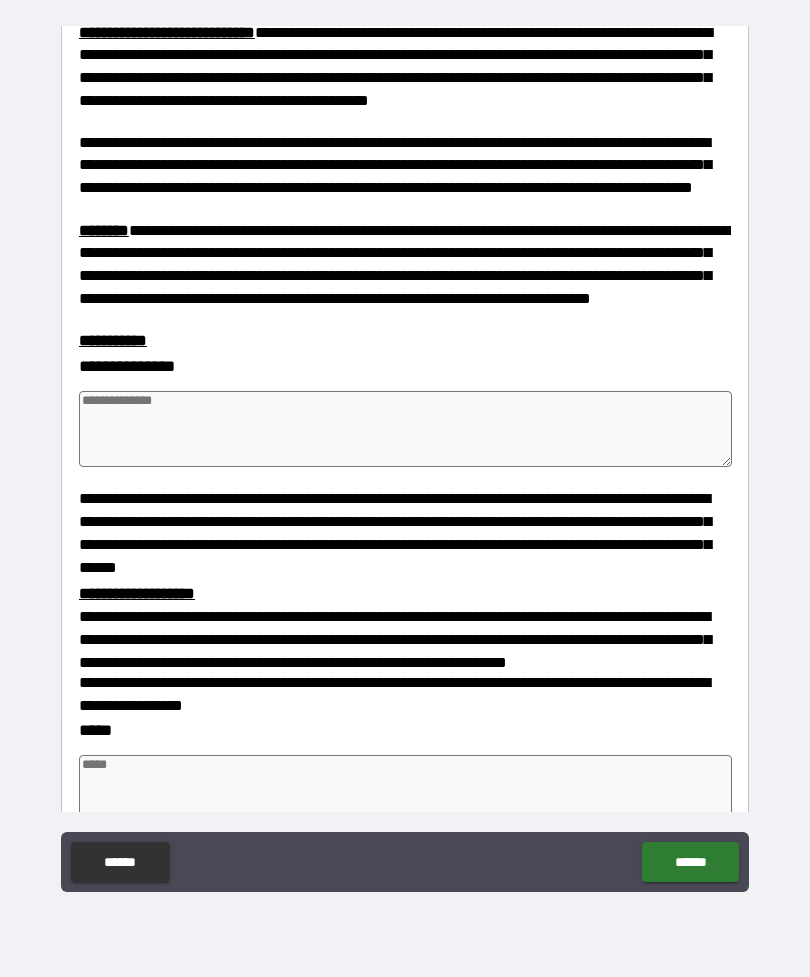 click at bounding box center (405, 429) 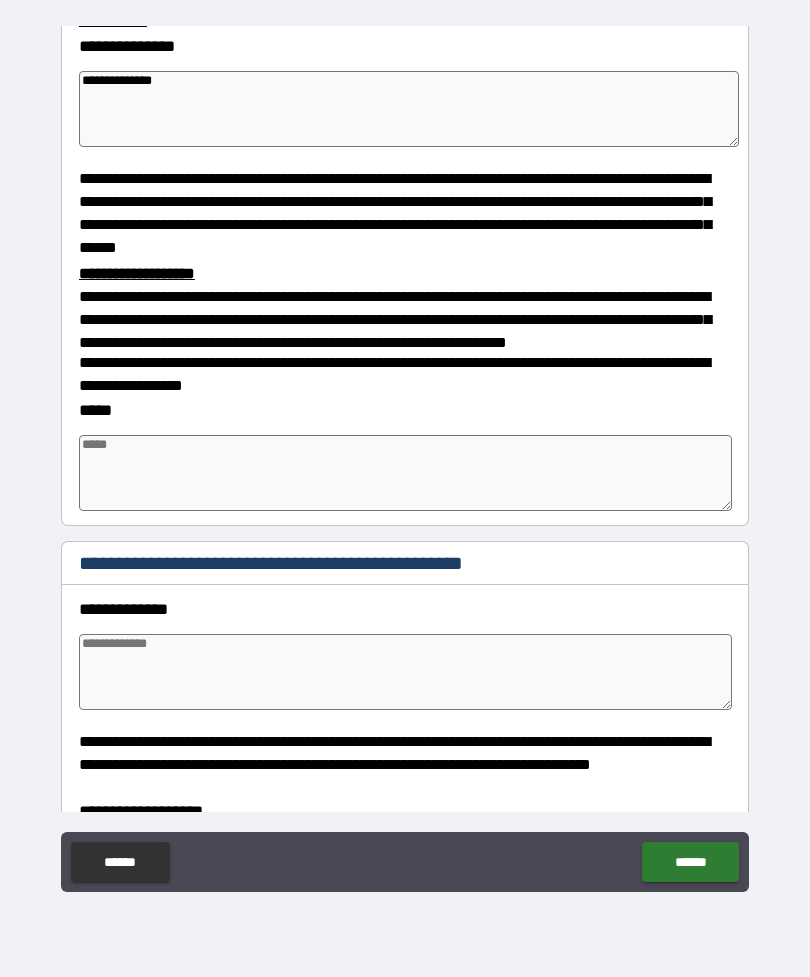 scroll, scrollTop: 1007, scrollLeft: 0, axis: vertical 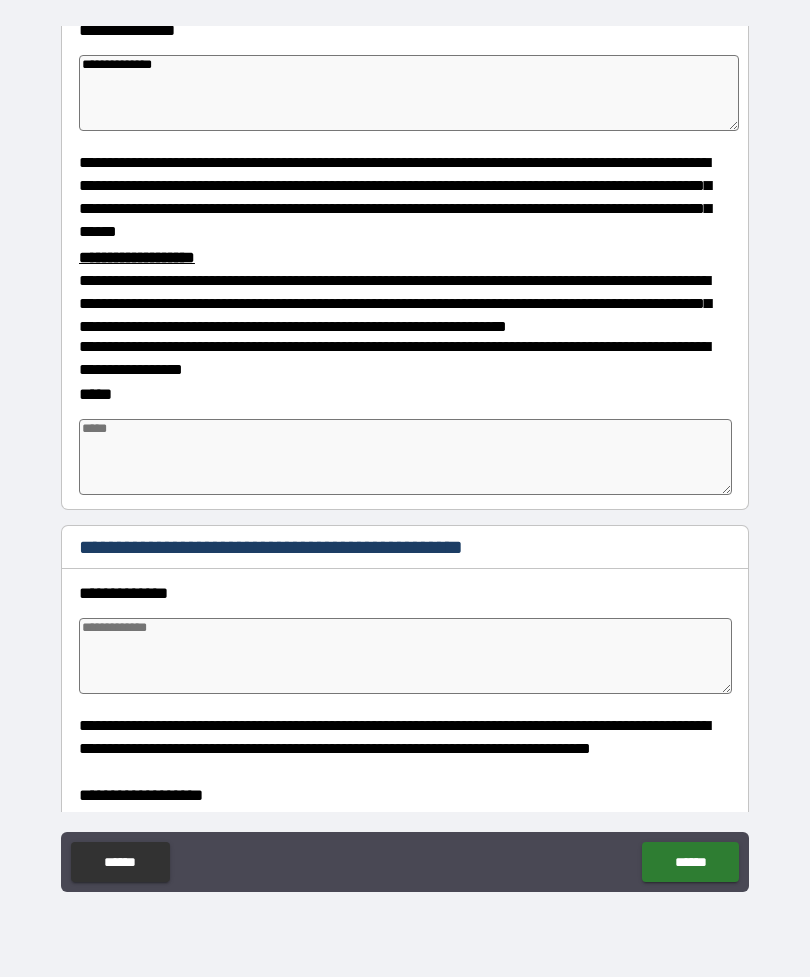 click at bounding box center (405, 457) 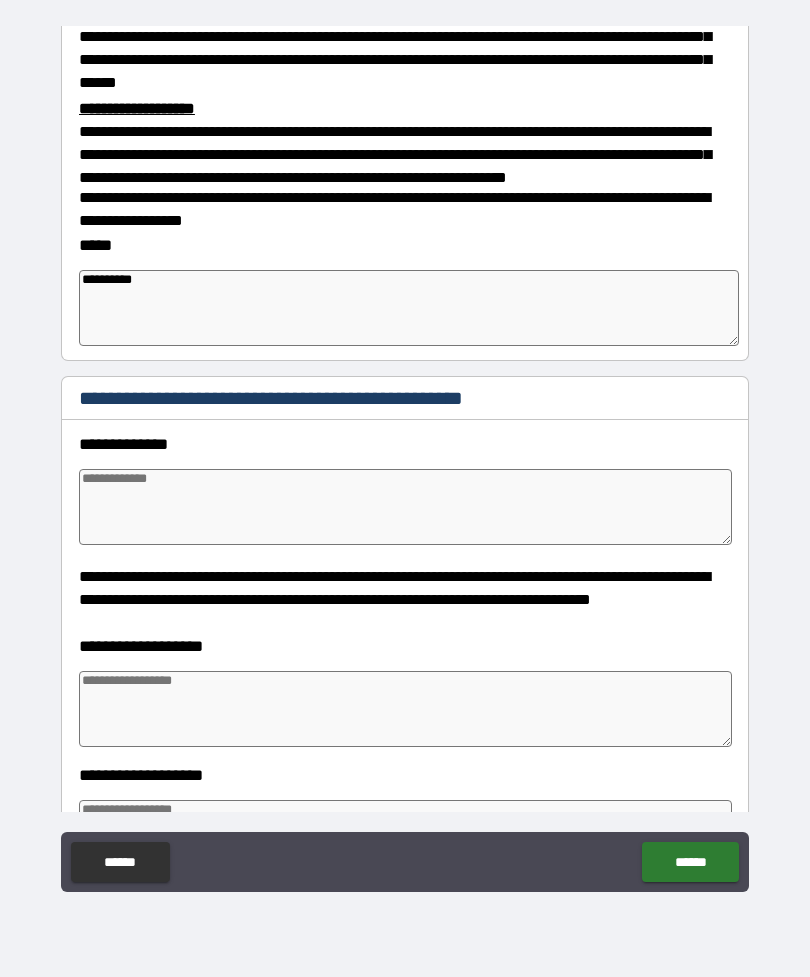 scroll, scrollTop: 1179, scrollLeft: 0, axis: vertical 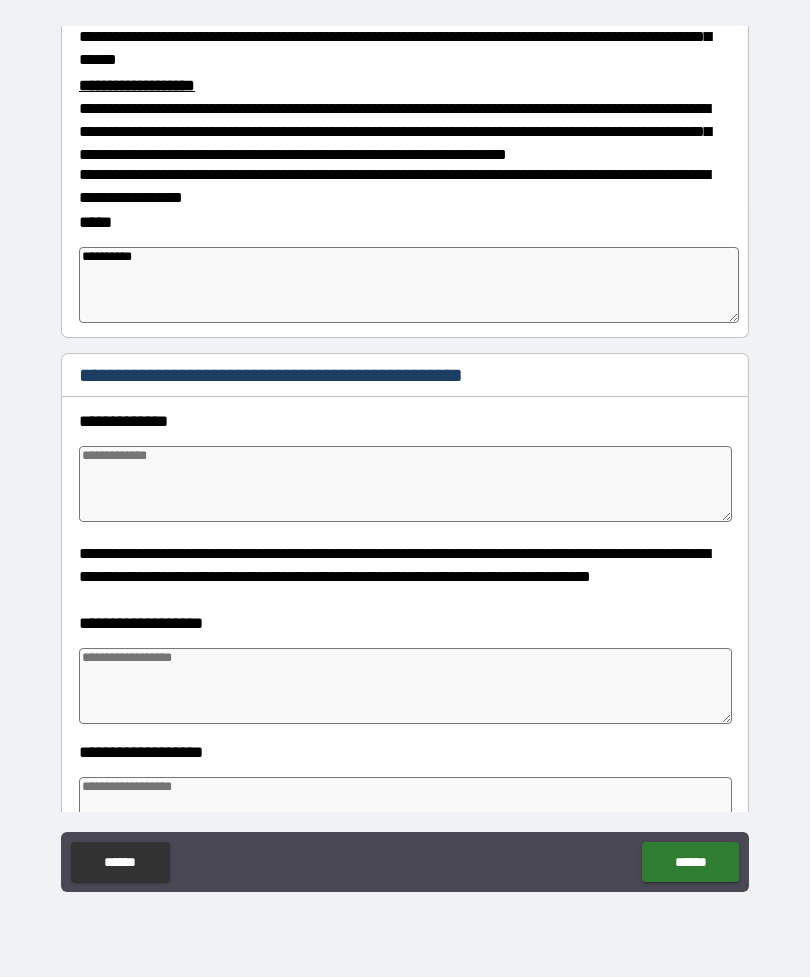 click at bounding box center [405, 484] 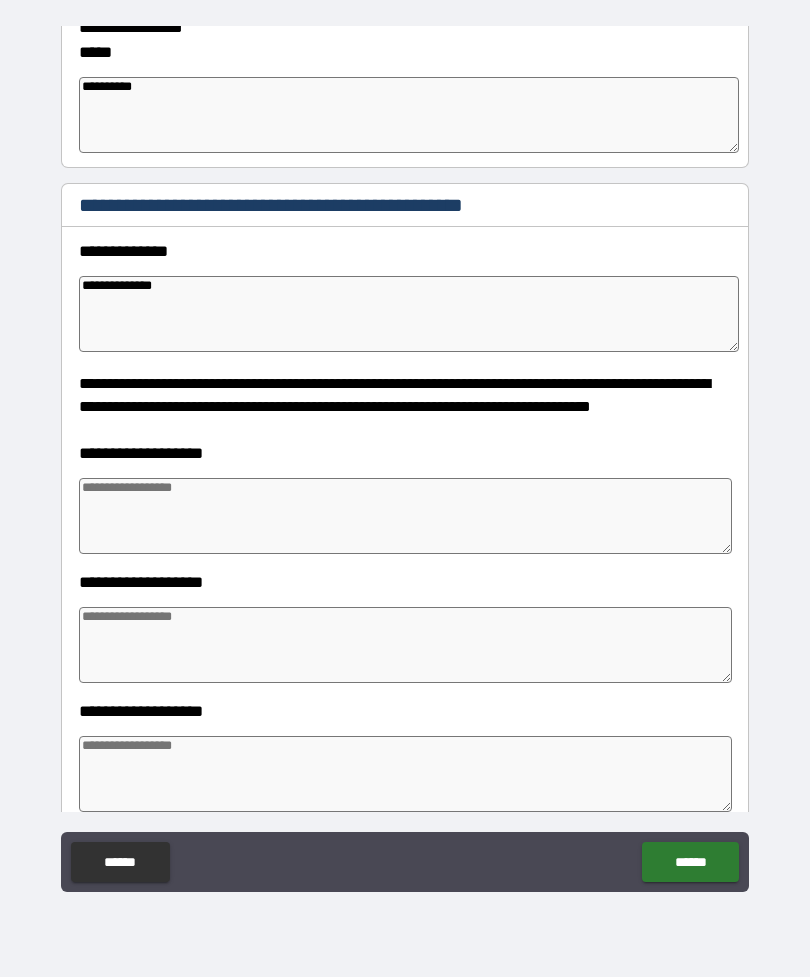 scroll, scrollTop: 1357, scrollLeft: 0, axis: vertical 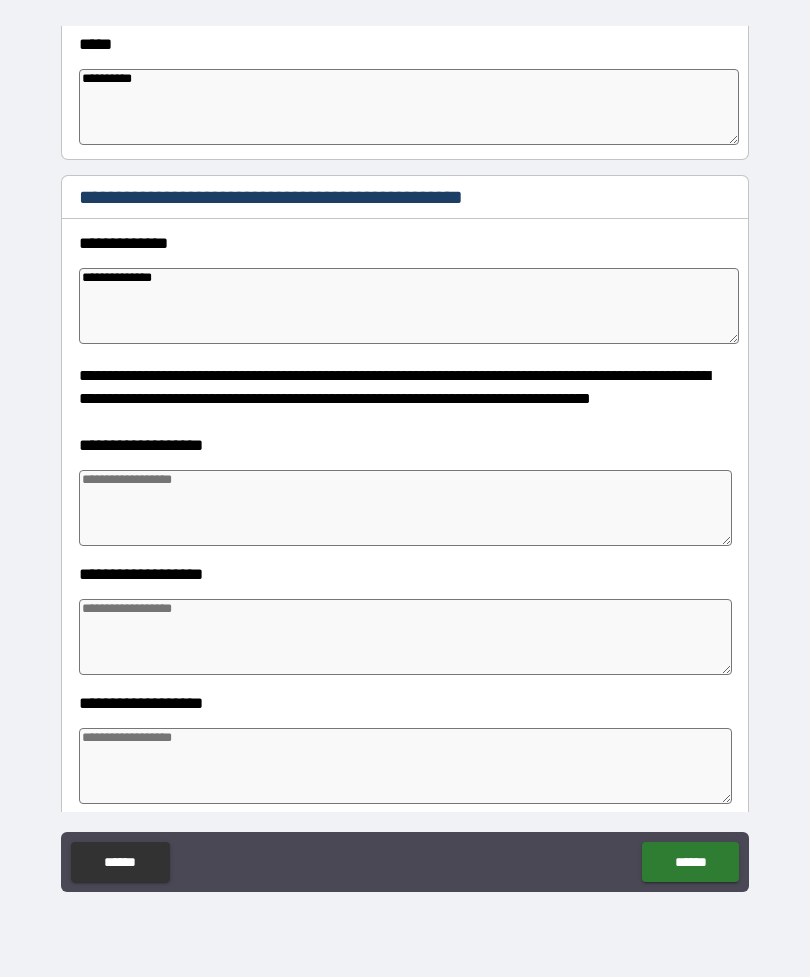 click at bounding box center [405, 508] 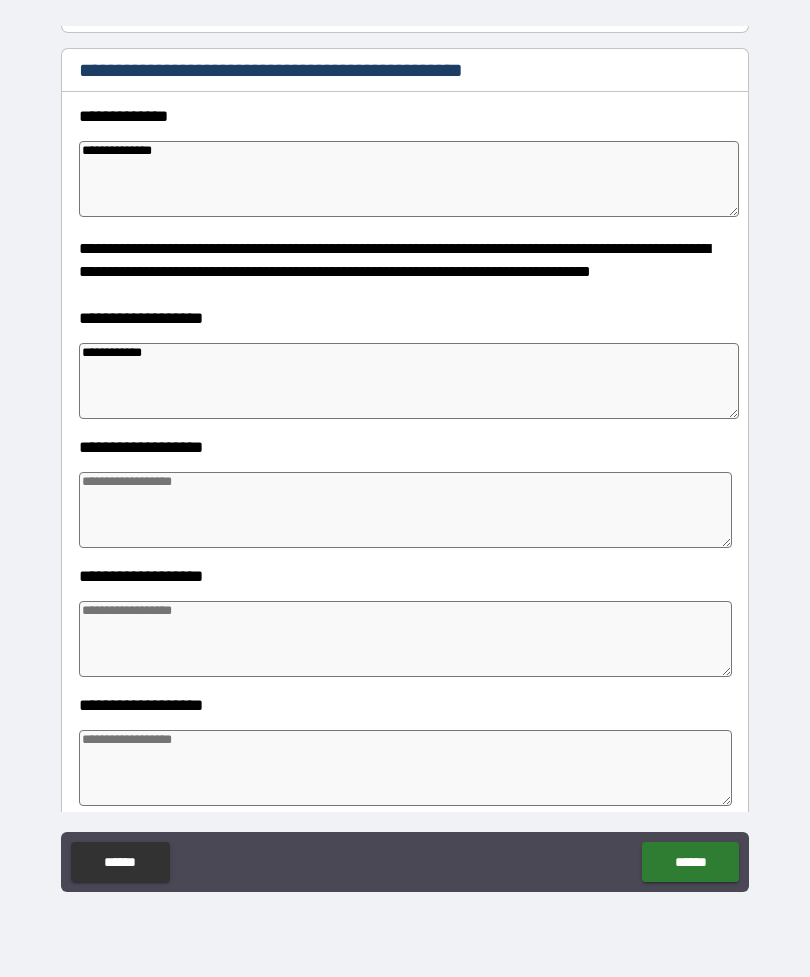 scroll, scrollTop: 1488, scrollLeft: 0, axis: vertical 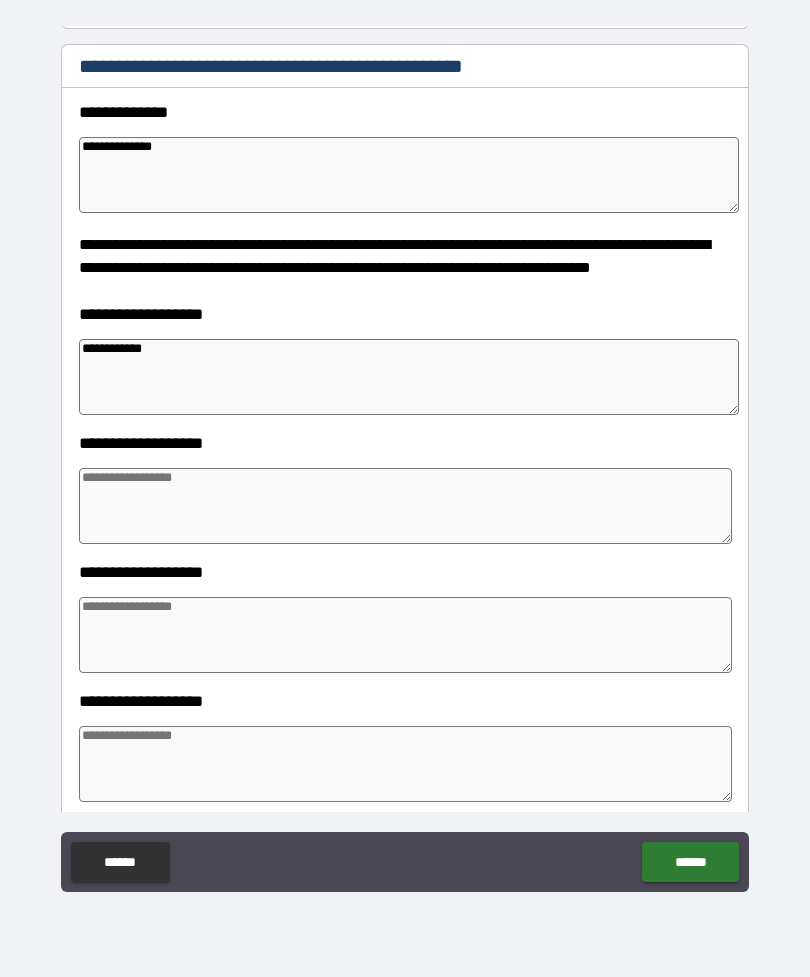 click at bounding box center (405, 506) 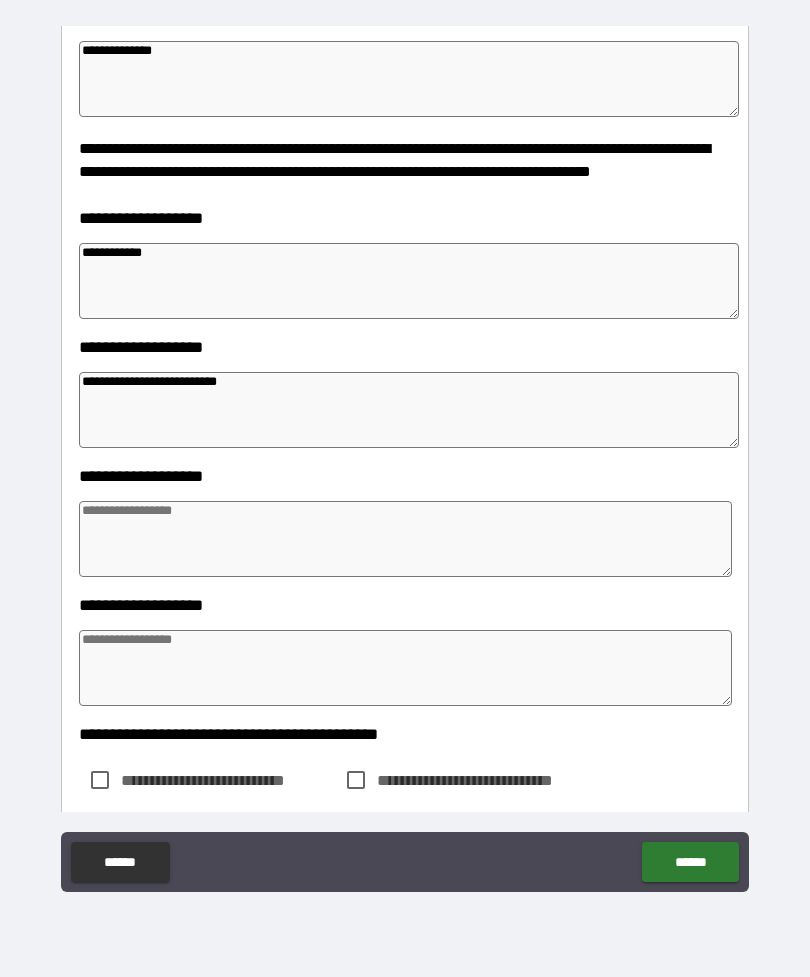 scroll, scrollTop: 1607, scrollLeft: 0, axis: vertical 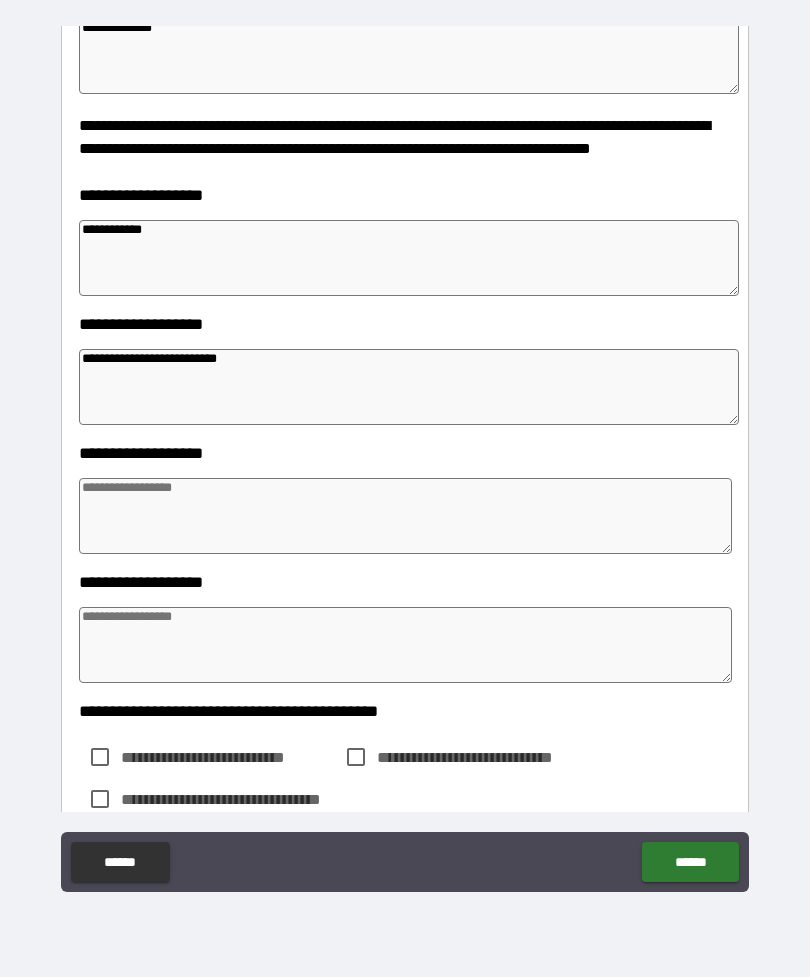 click at bounding box center (405, 516) 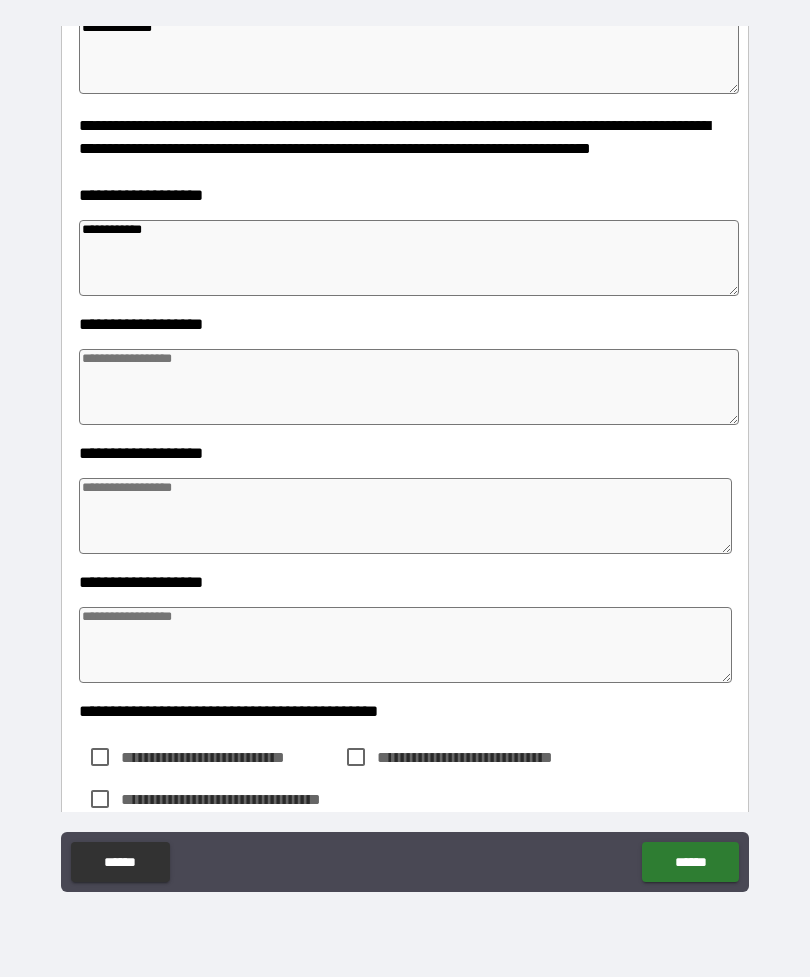 click on "**********" at bounding box center [409, 258] 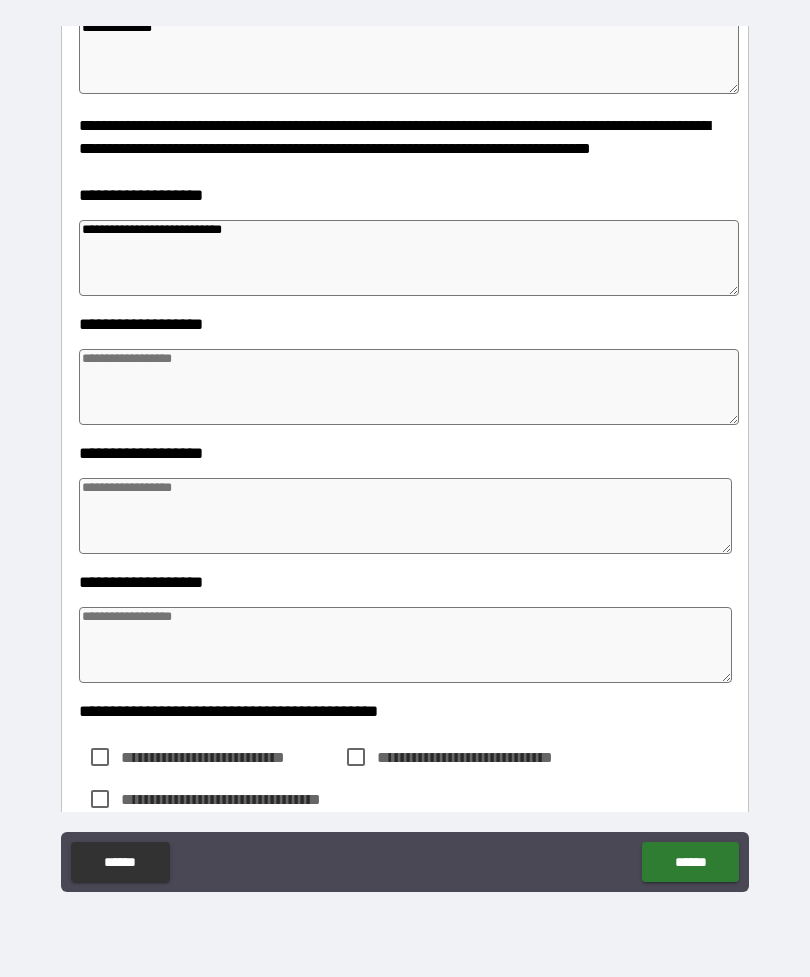 click at bounding box center [409, 387] 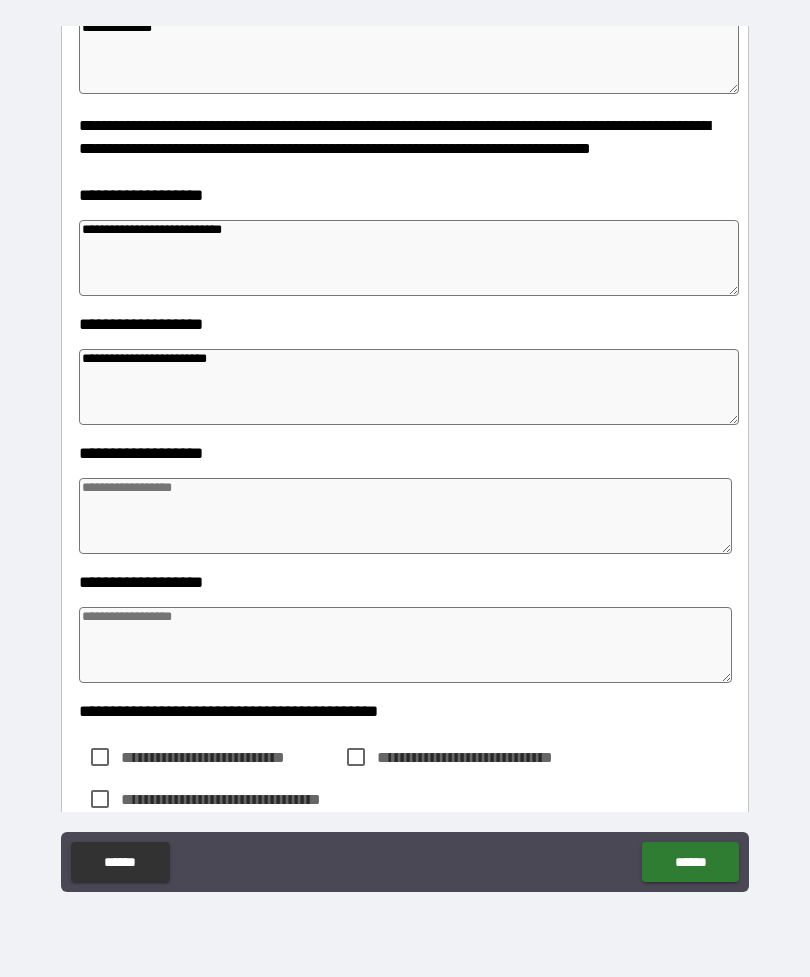 click at bounding box center (405, 516) 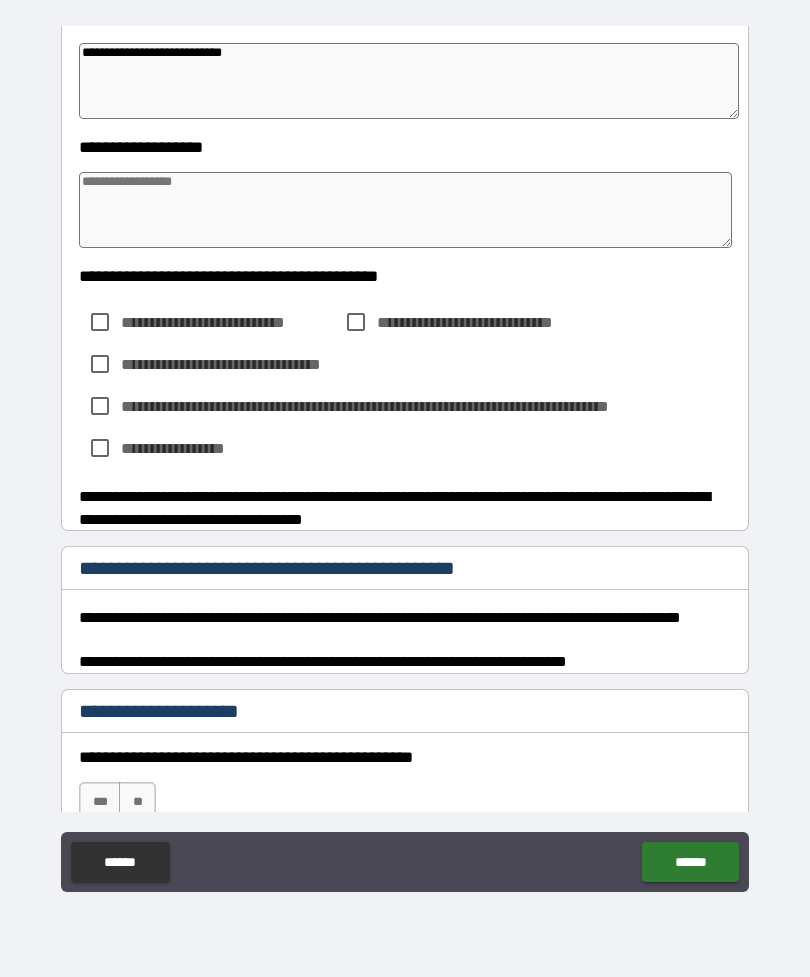 scroll, scrollTop: 2043, scrollLeft: 0, axis: vertical 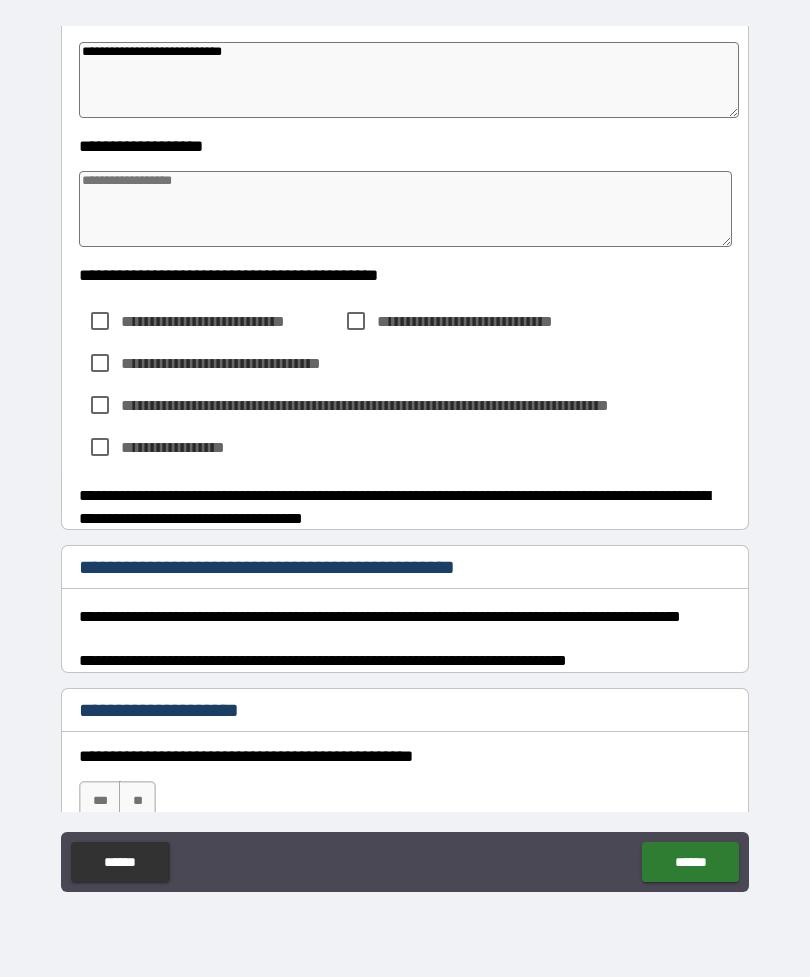 click on "**********" at bounding box center [228, 321] 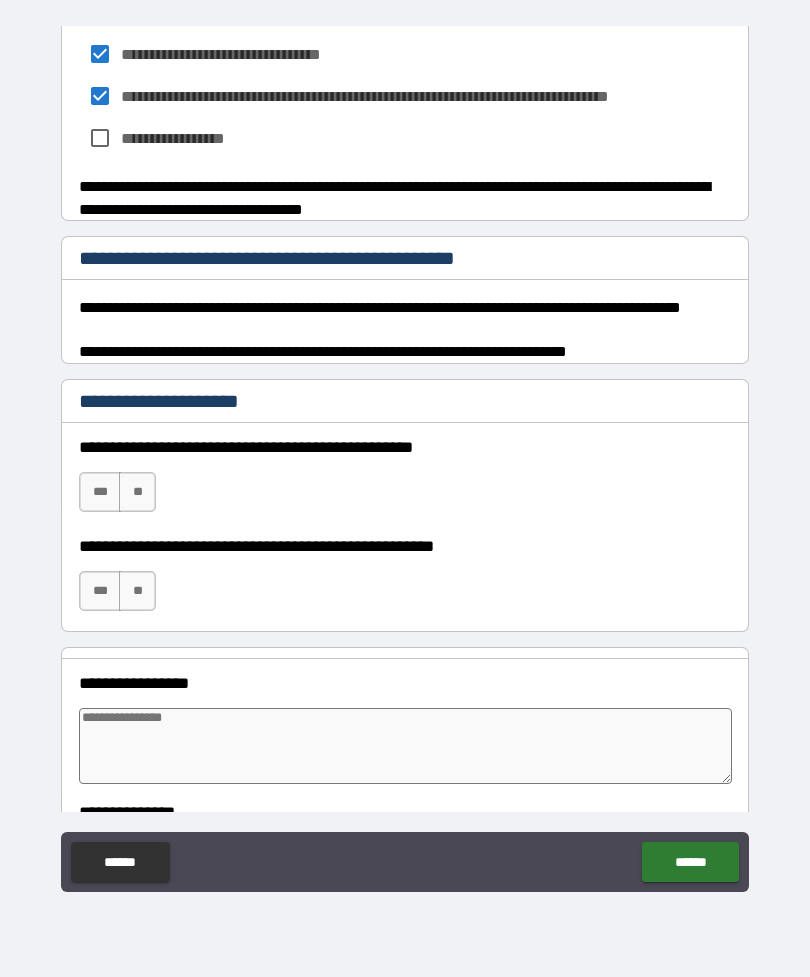 scroll, scrollTop: 2356, scrollLeft: 0, axis: vertical 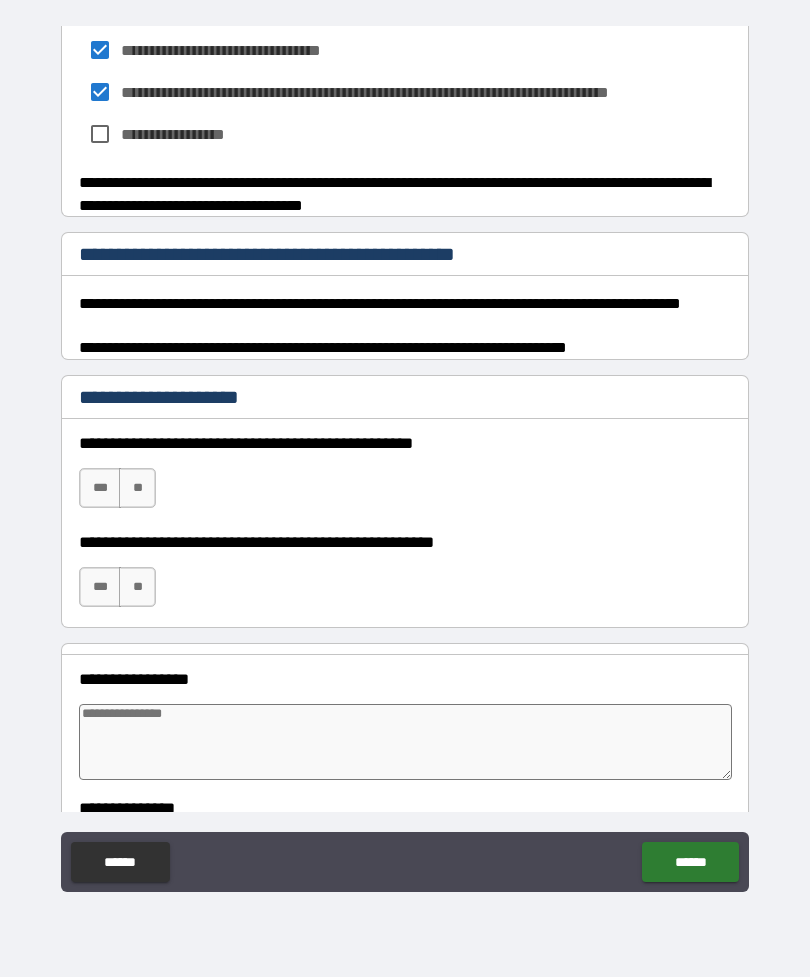 click on "***" at bounding box center (100, 488) 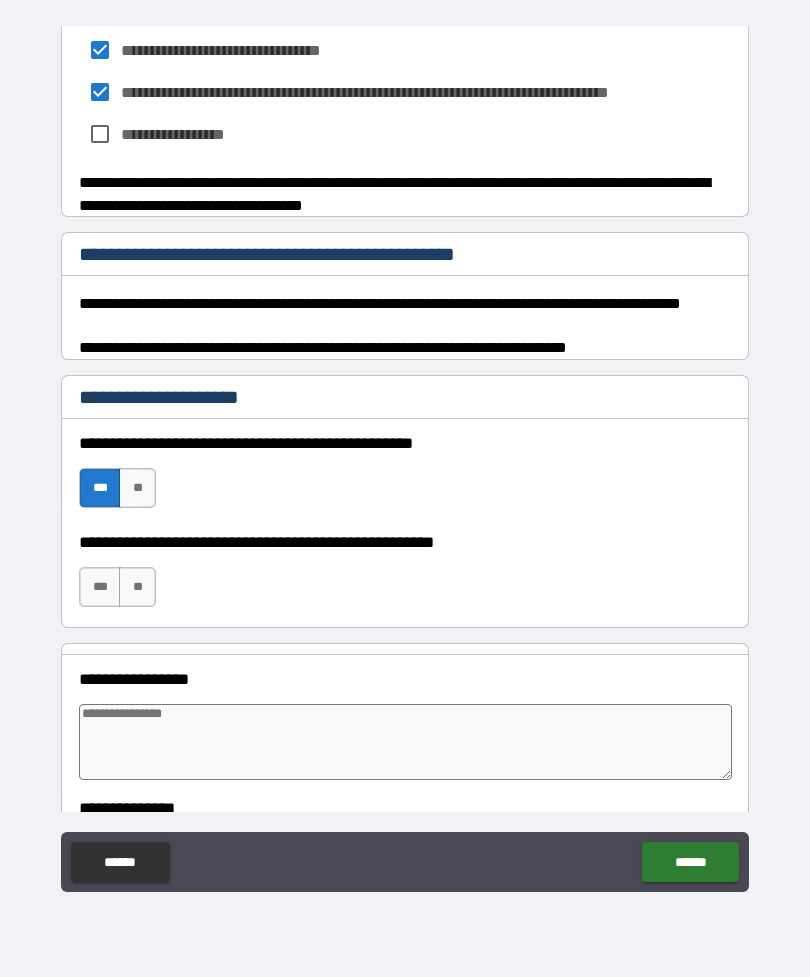click on "***" at bounding box center [100, 587] 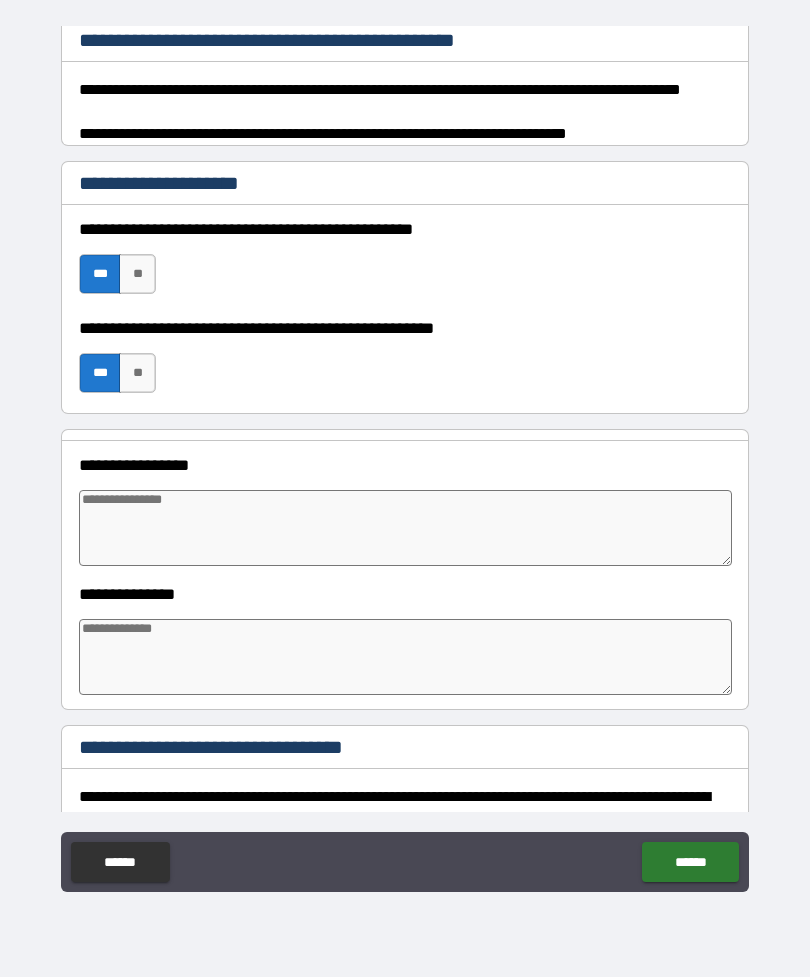 scroll, scrollTop: 2571, scrollLeft: 0, axis: vertical 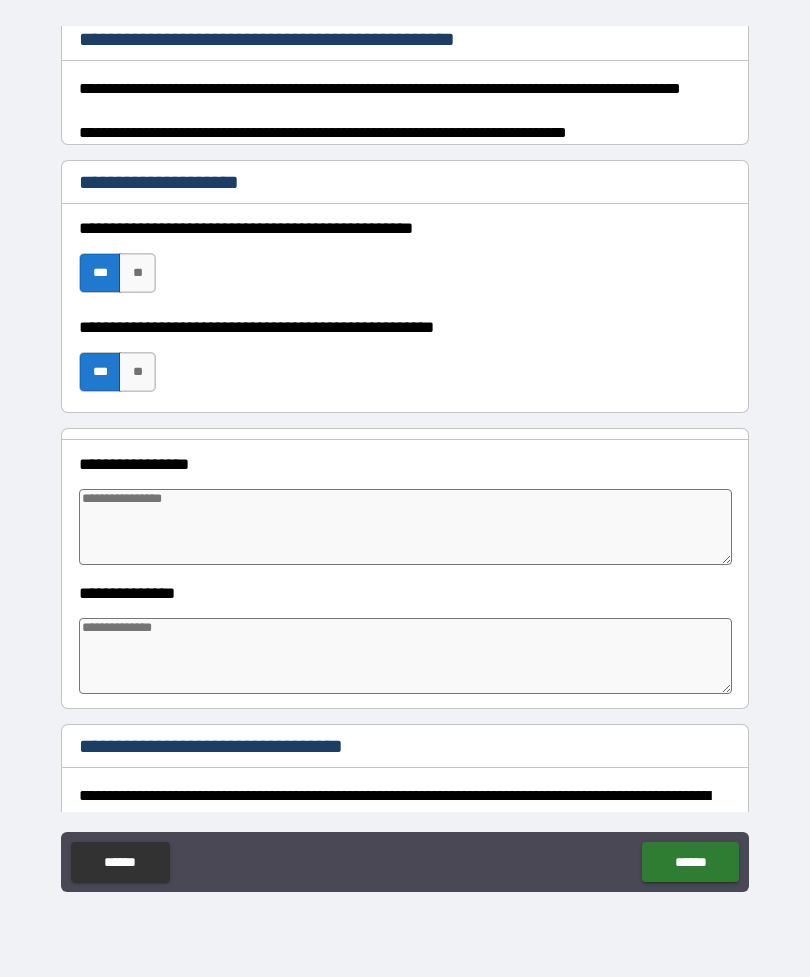 click at bounding box center [405, 527] 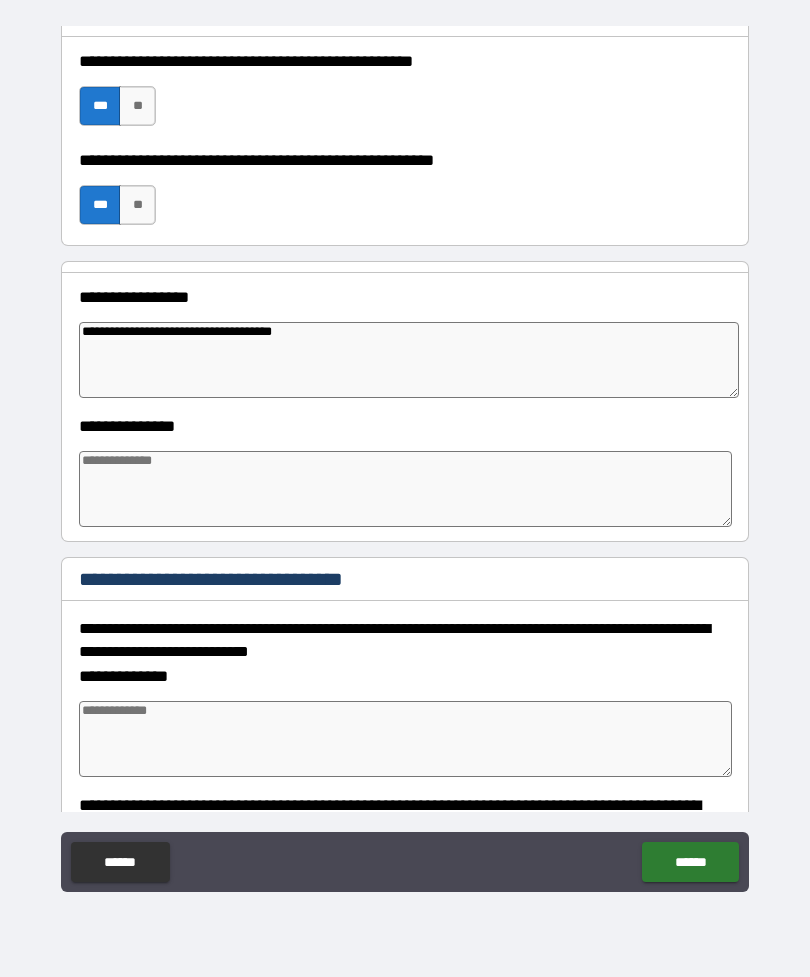 scroll, scrollTop: 2740, scrollLeft: 0, axis: vertical 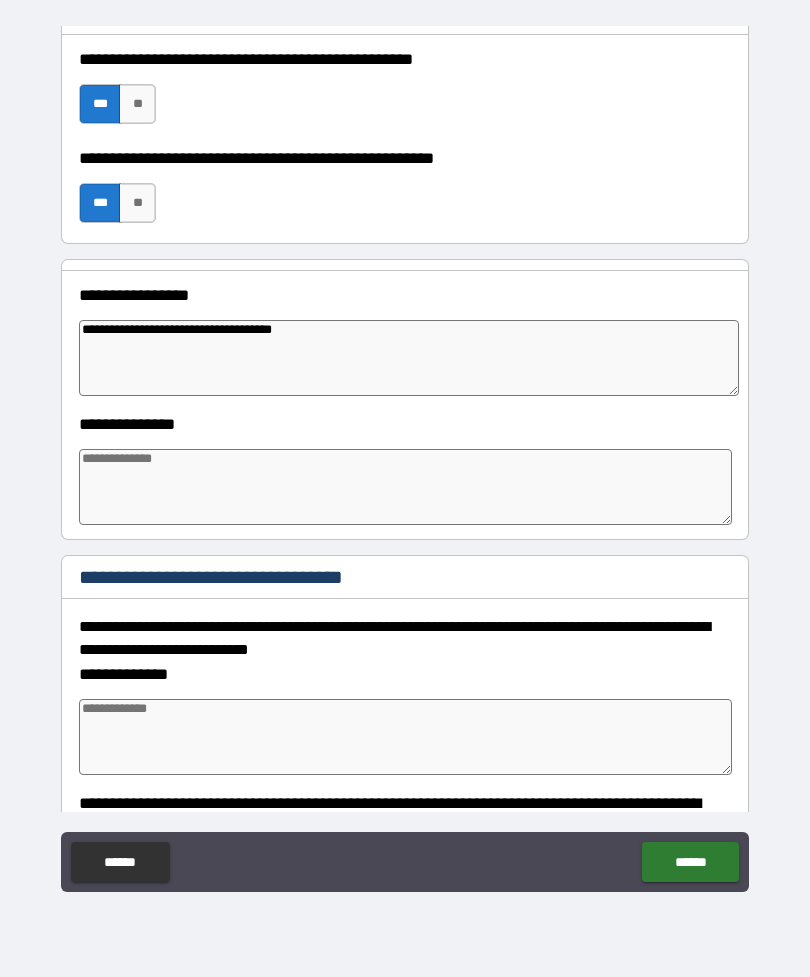click at bounding box center (405, 487) 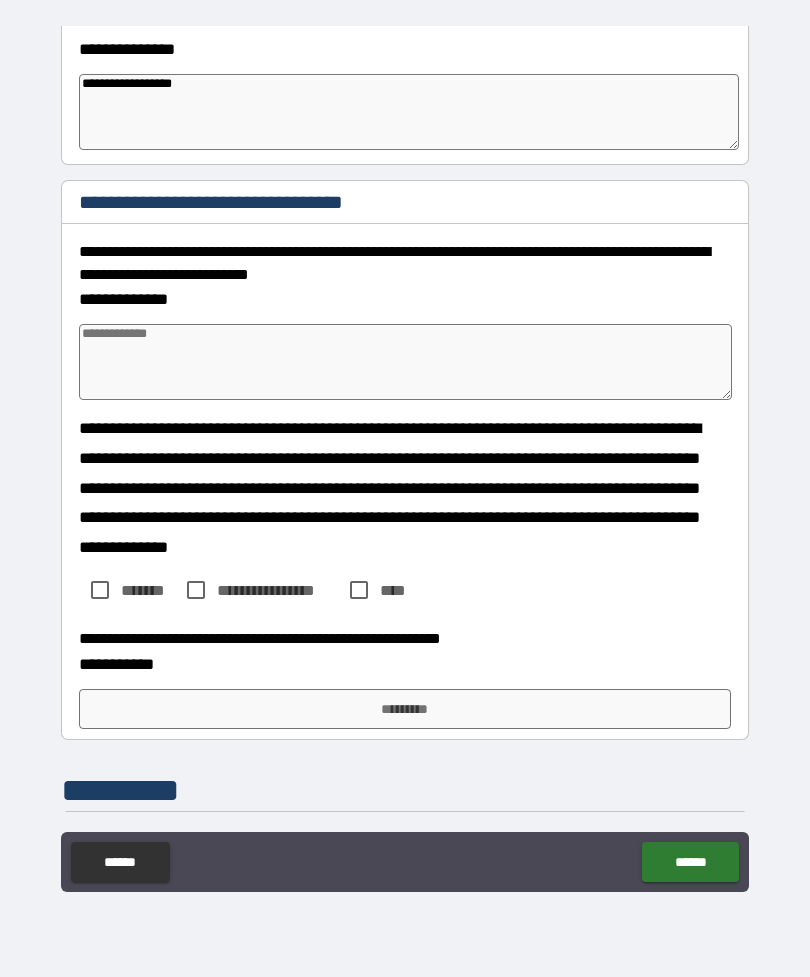 scroll, scrollTop: 3116, scrollLeft: 0, axis: vertical 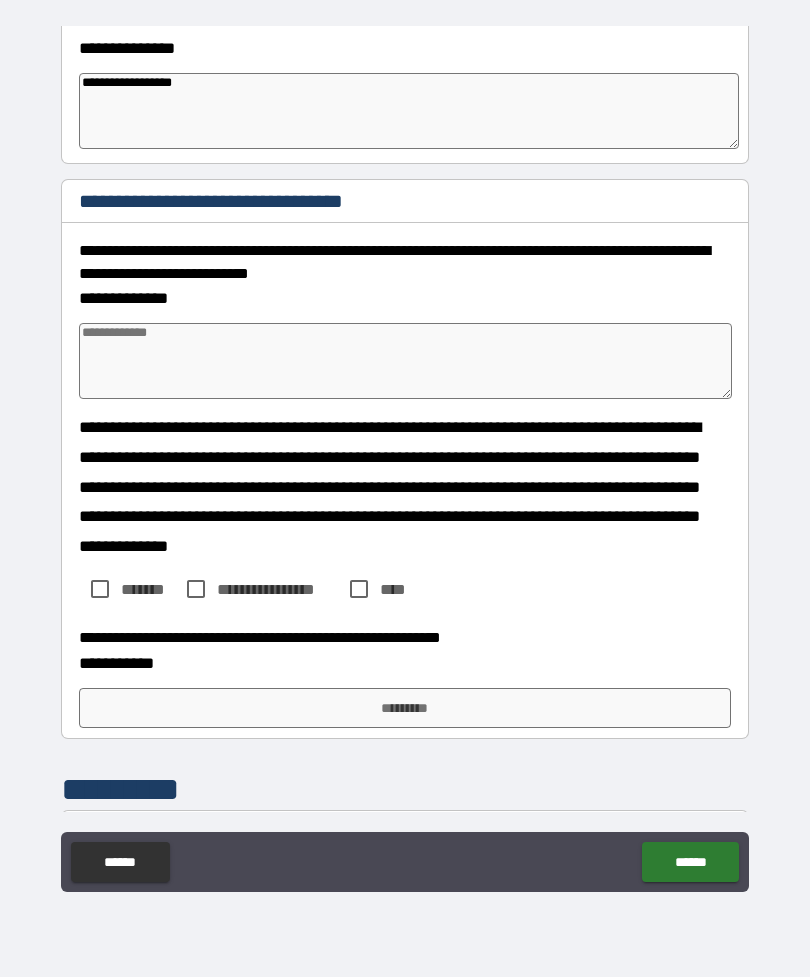 click at bounding box center (405, 361) 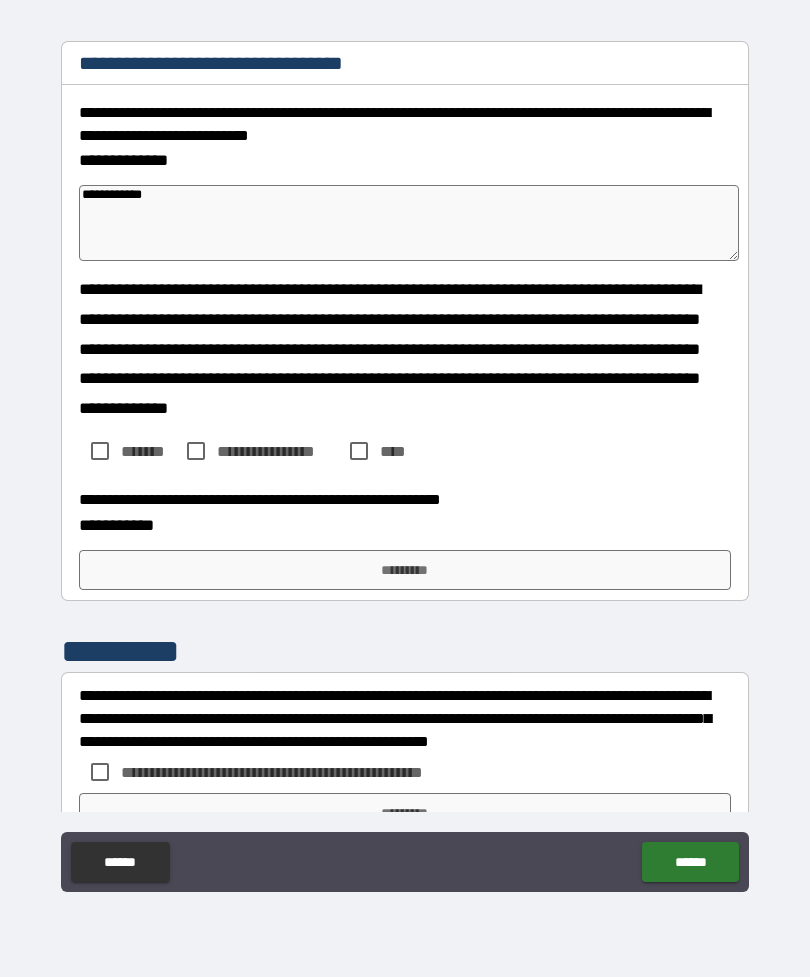 scroll, scrollTop: 3256, scrollLeft: 0, axis: vertical 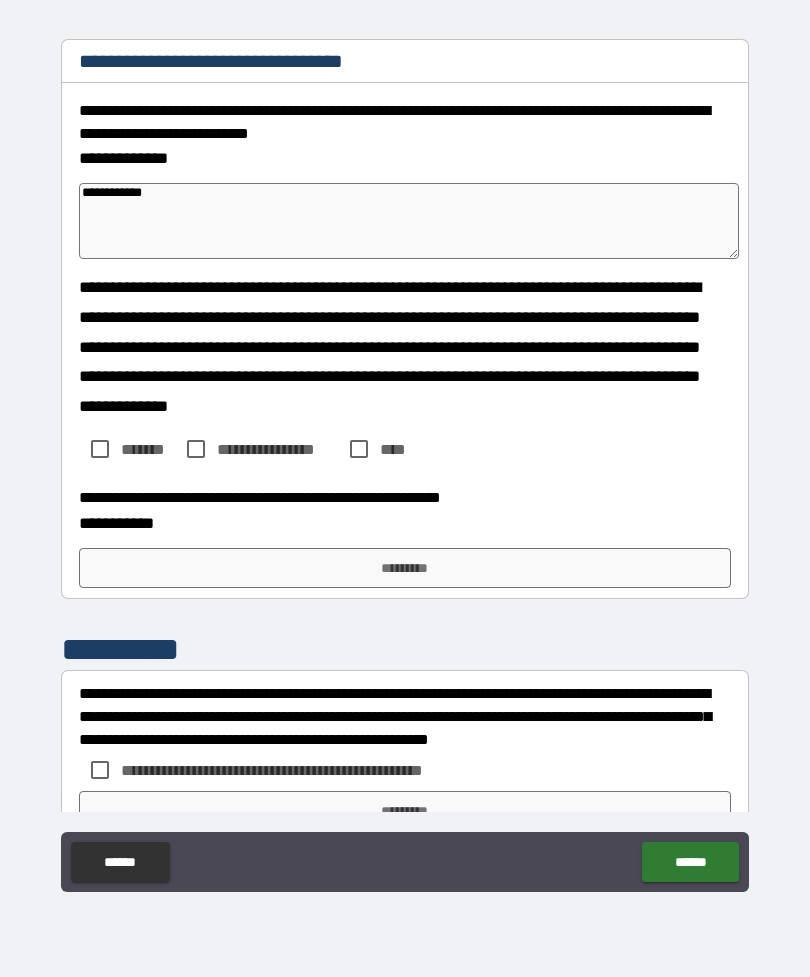 click on "**********" at bounding box center [277, 449] 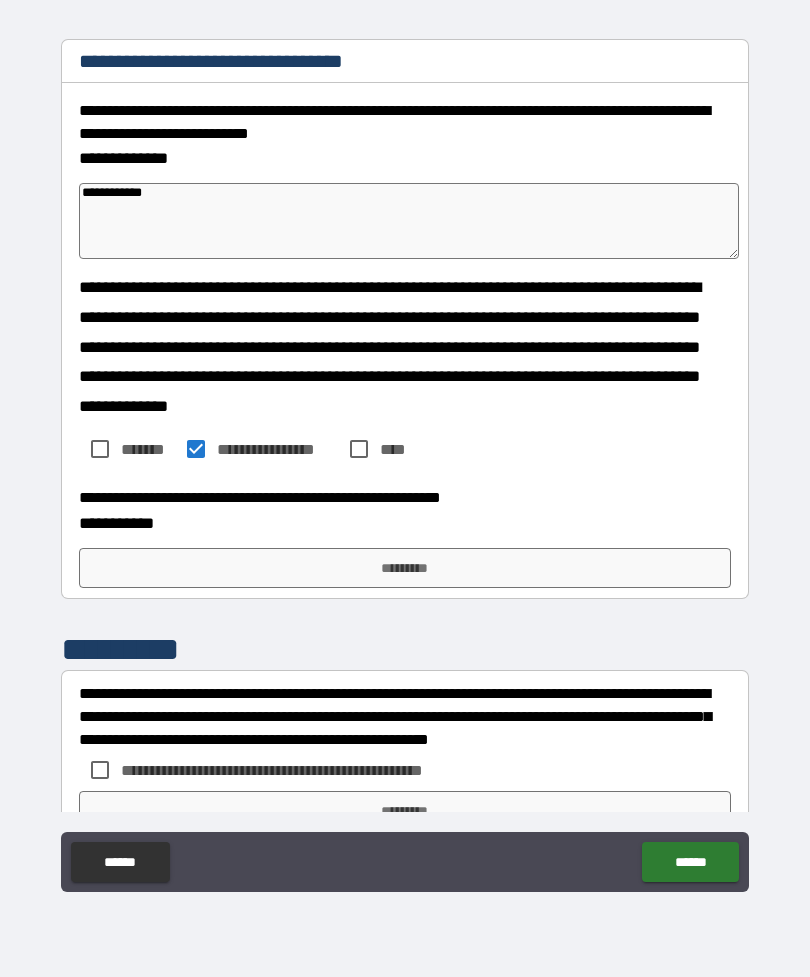 click on "*********" at bounding box center [405, 568] 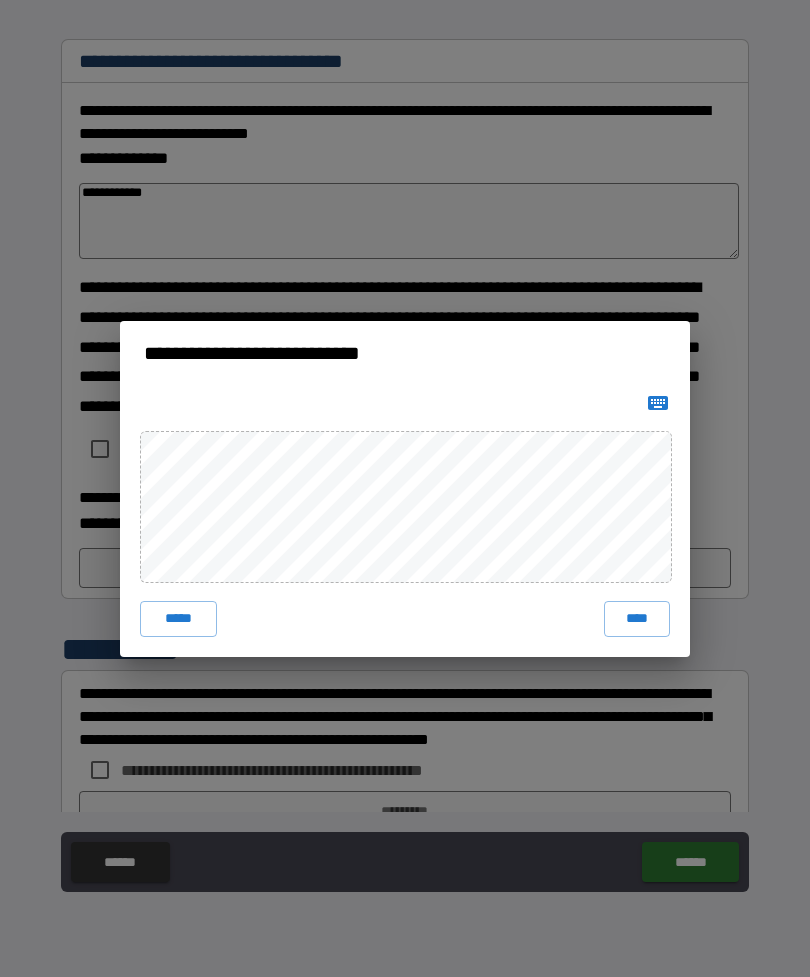 click on "*****" at bounding box center (178, 619) 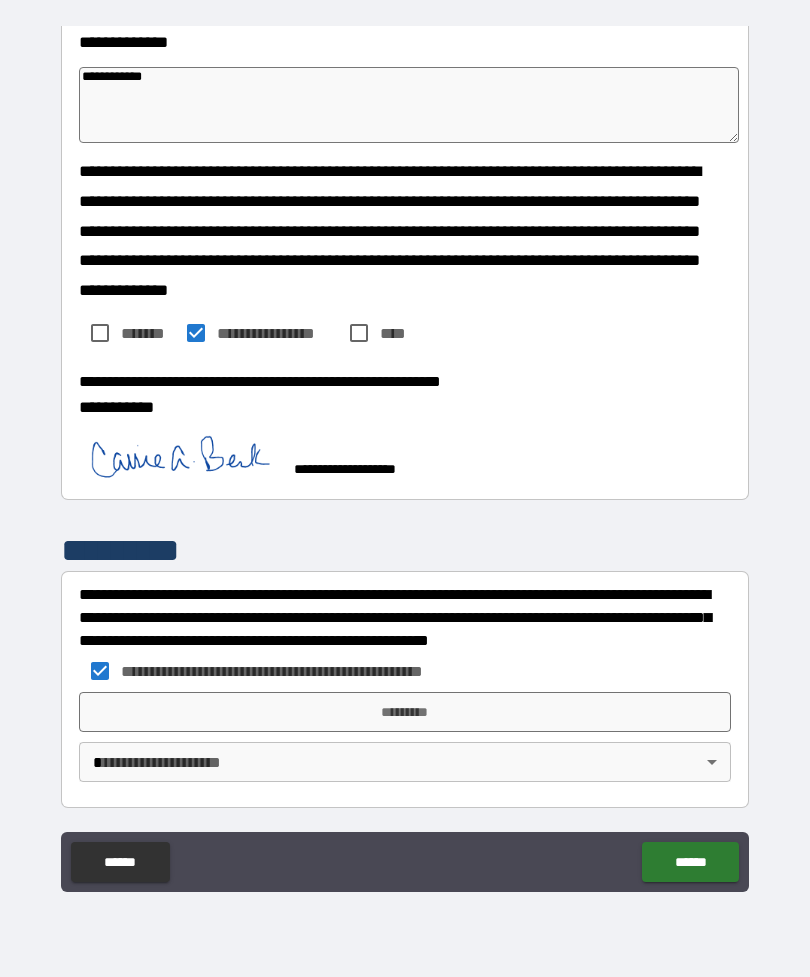 scroll, scrollTop: 3371, scrollLeft: 0, axis: vertical 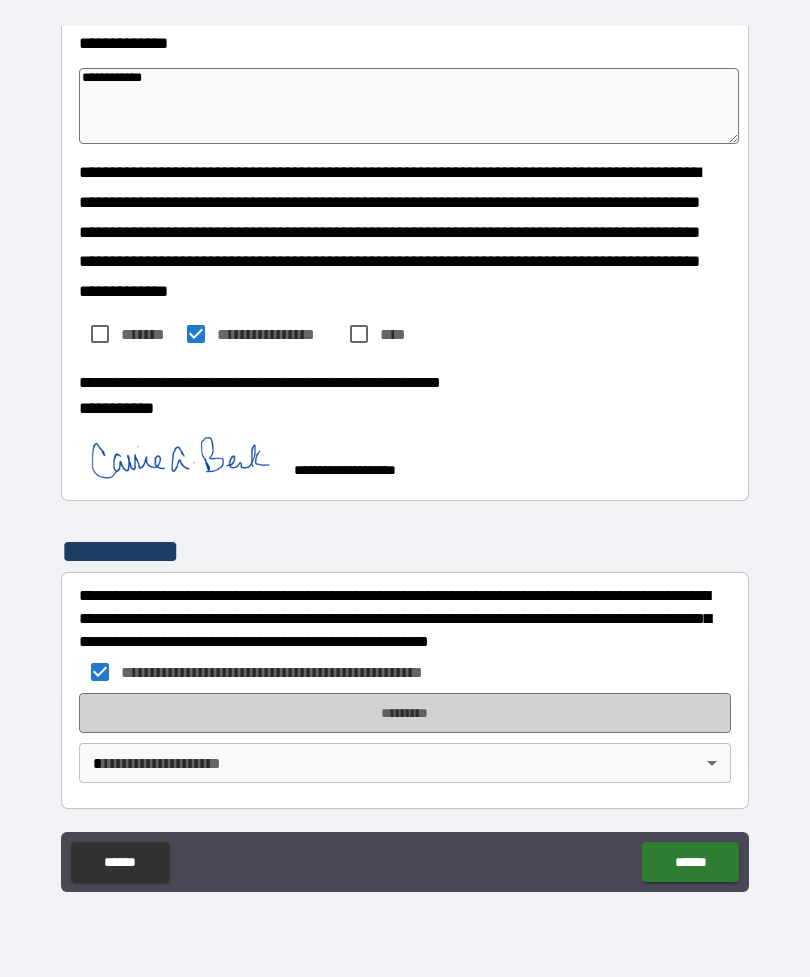 click on "*********" at bounding box center [405, 713] 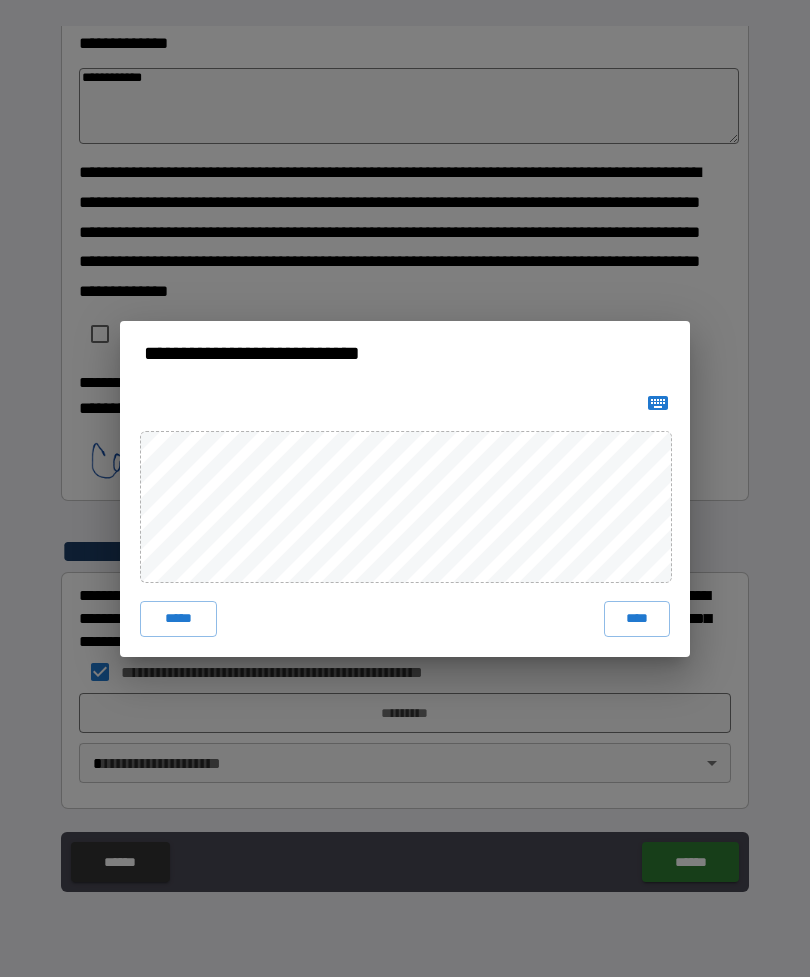 click on "****" at bounding box center [637, 619] 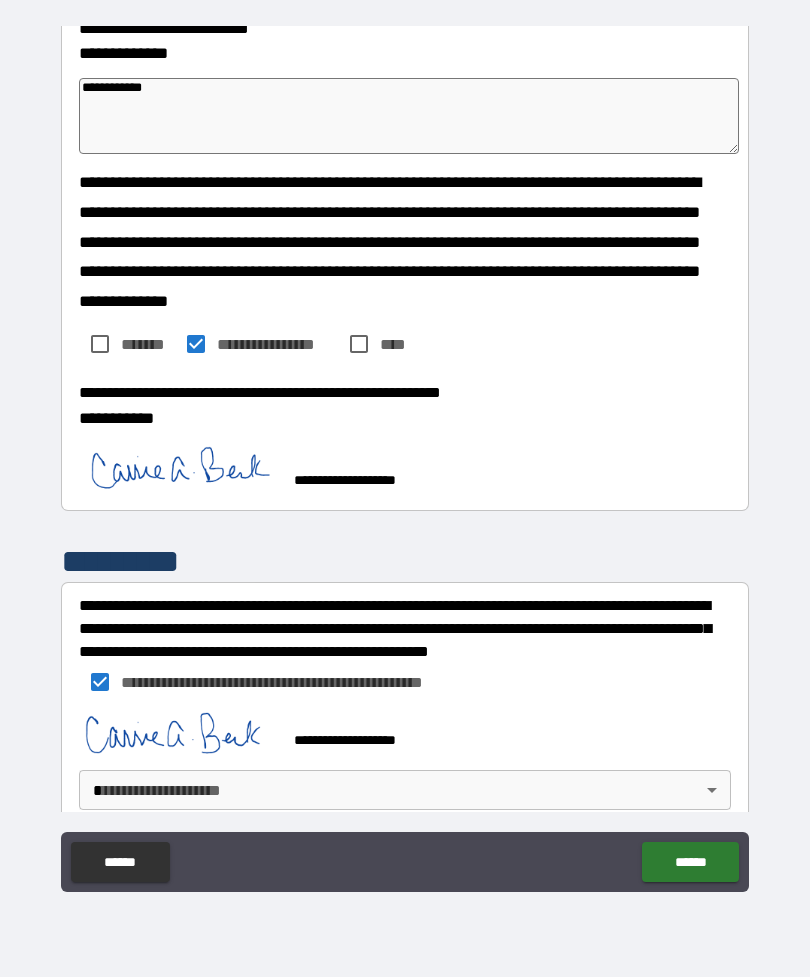 click on "******" at bounding box center (690, 862) 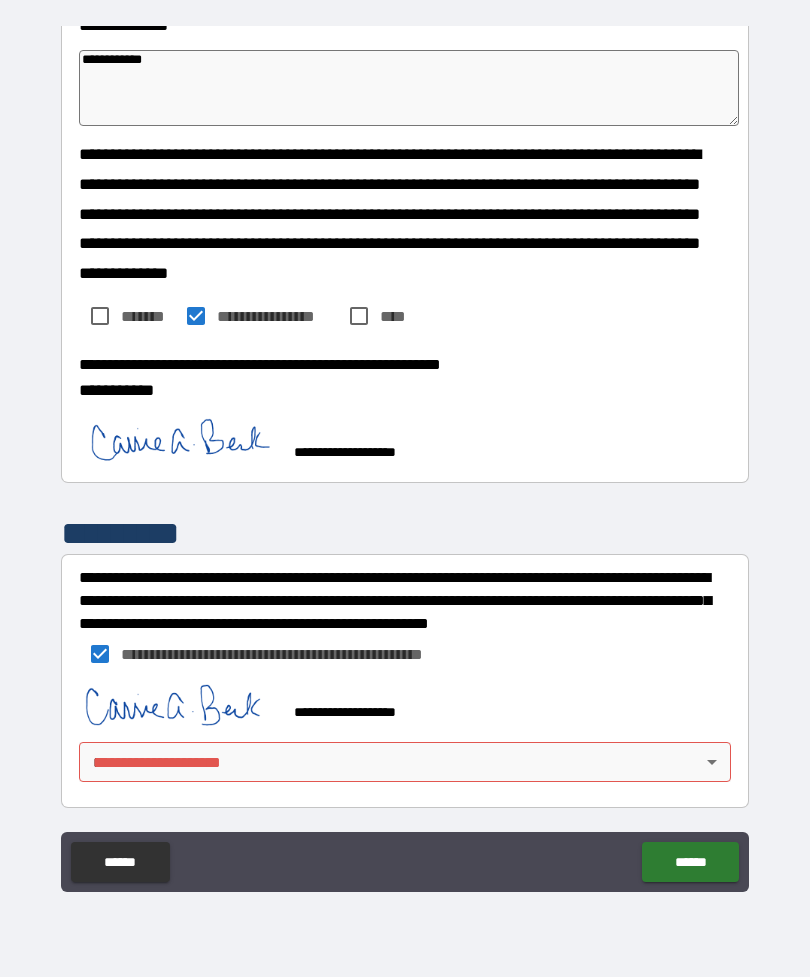 scroll, scrollTop: 3388, scrollLeft: 0, axis: vertical 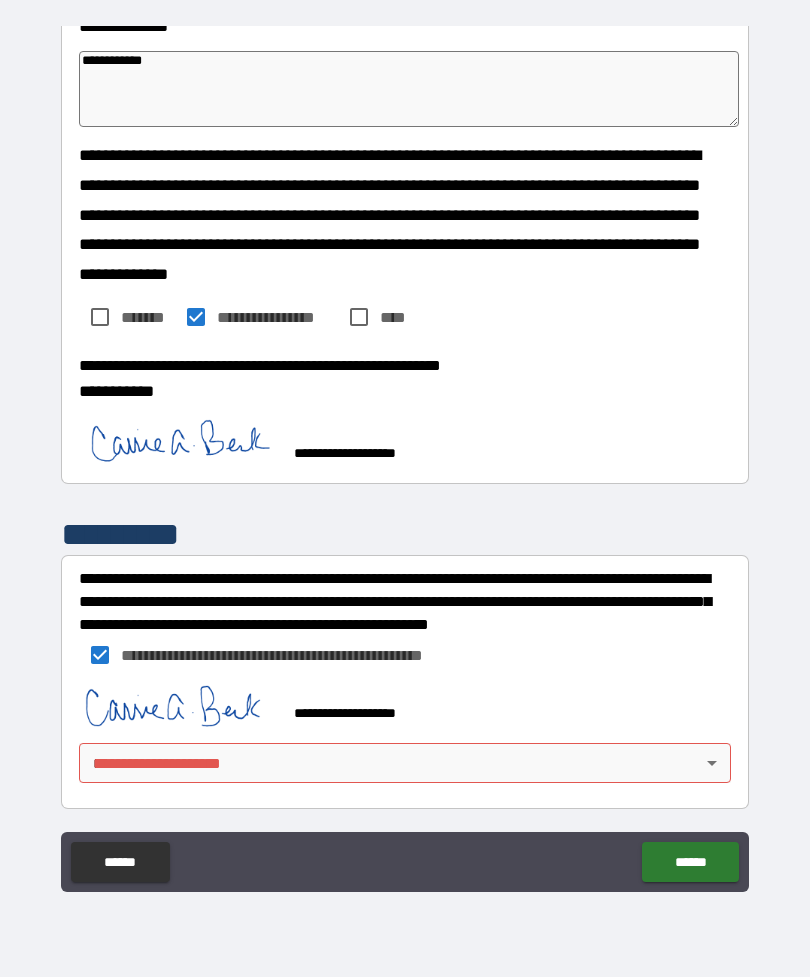click on "***** [FIRST] [LAST] [STREET]   [CITY] [STATE]   [COUNTRY] [POSTAL_CODE]   [COORDINATES]   [COORDINATES] ***** [PHONE] [CREDIT_CARD] [PASSPORT] [DRIVER_LICENSE] * [BIRTH_DATE] * [AGE] * [TIME_REFERENCE]" at bounding box center [405, 456] 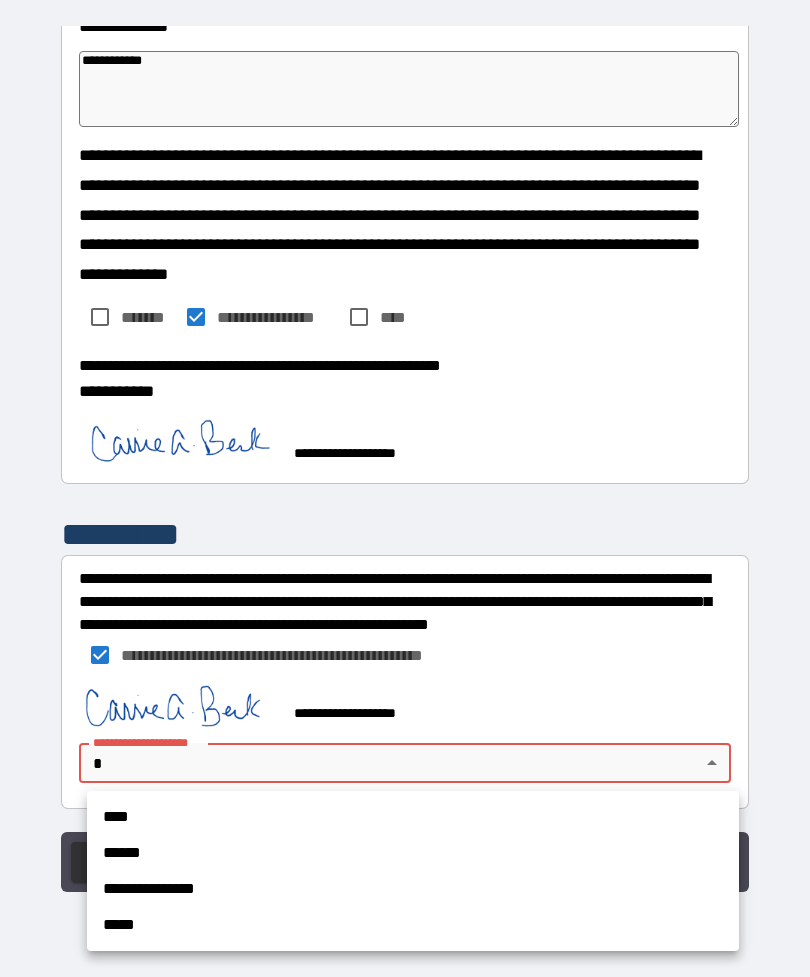 click on "****" at bounding box center (413, 817) 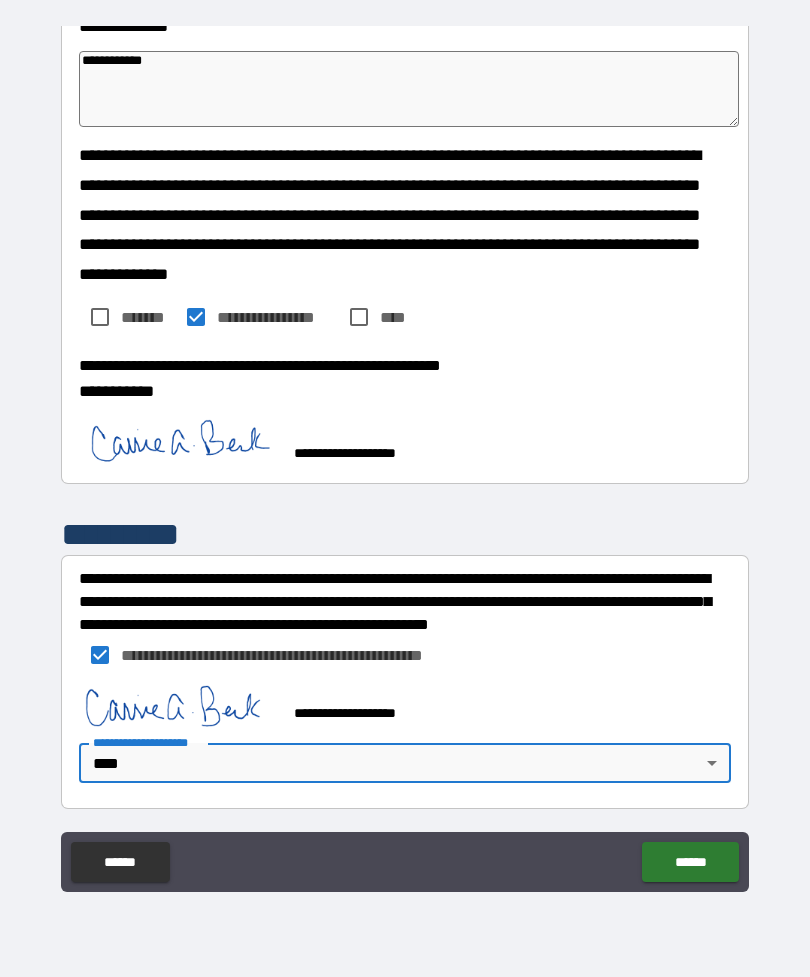 click on "******" at bounding box center [690, 862] 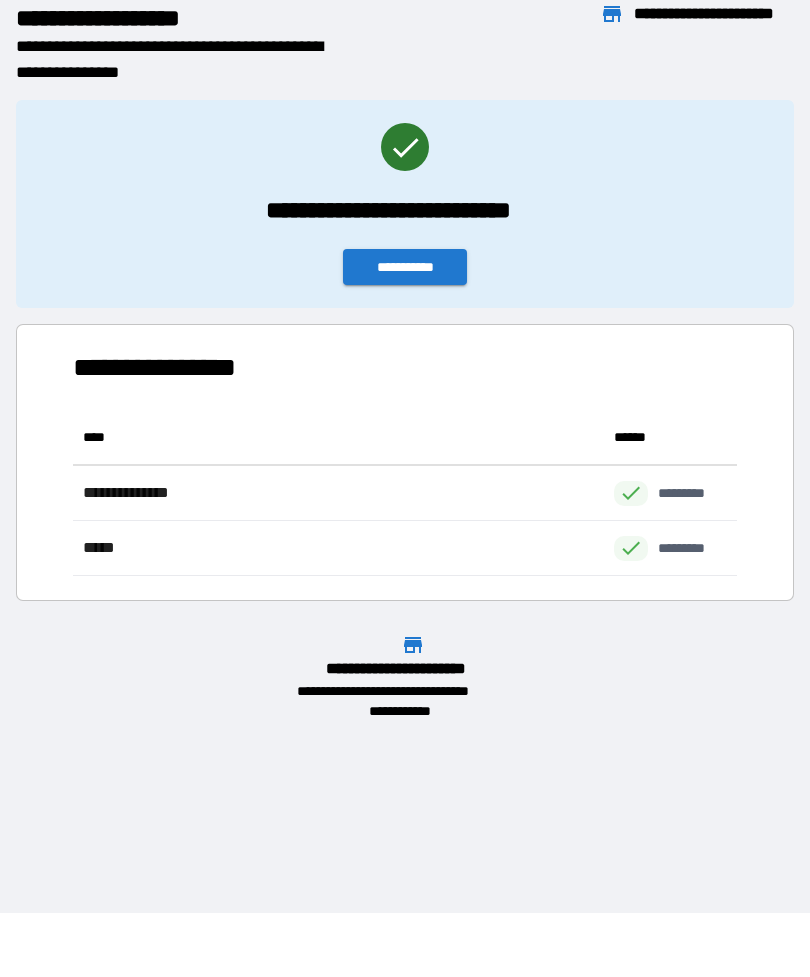 scroll, scrollTop: 1, scrollLeft: 1, axis: both 